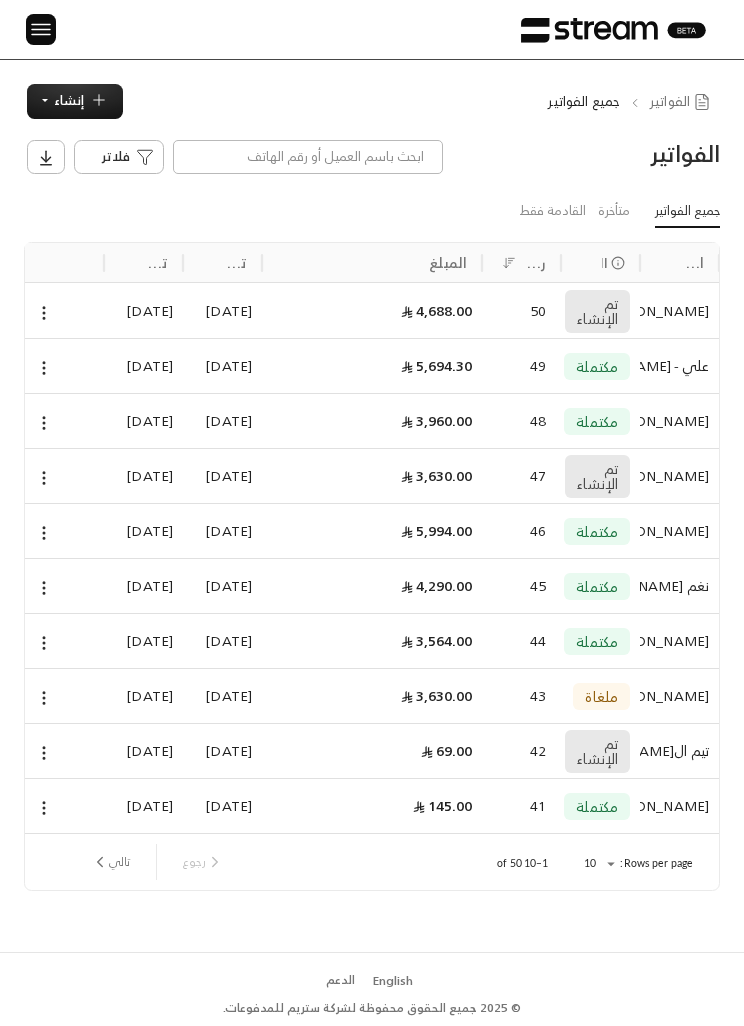 scroll, scrollTop: 65, scrollLeft: 0, axis: vertical 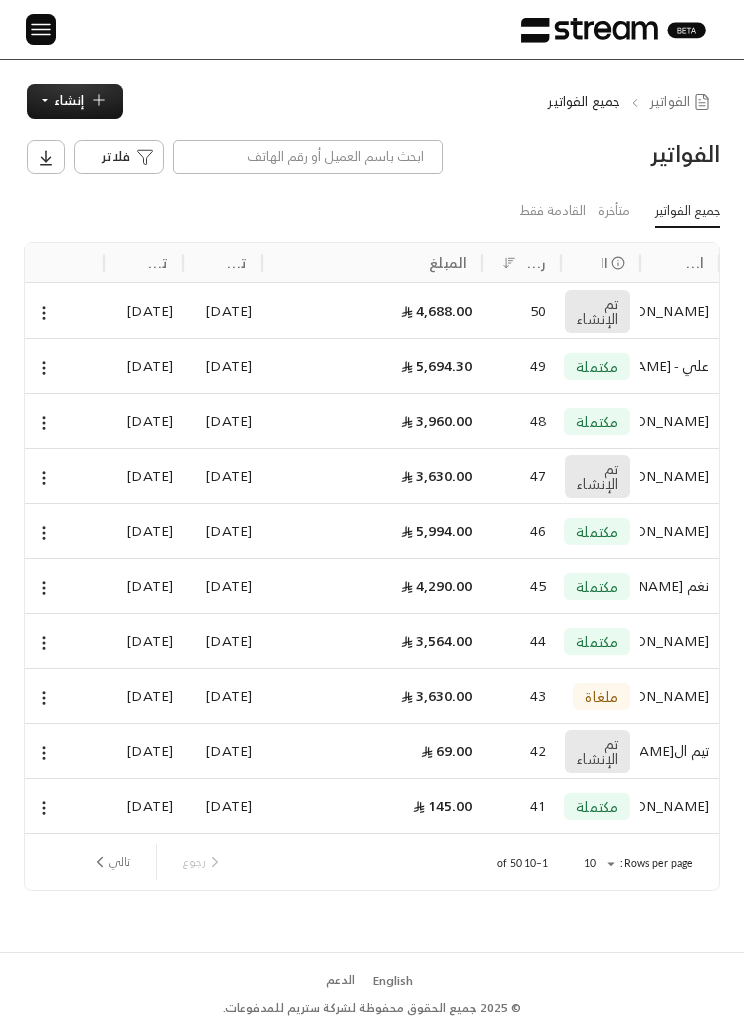 click on "إنشاء" at bounding box center (75, 101) 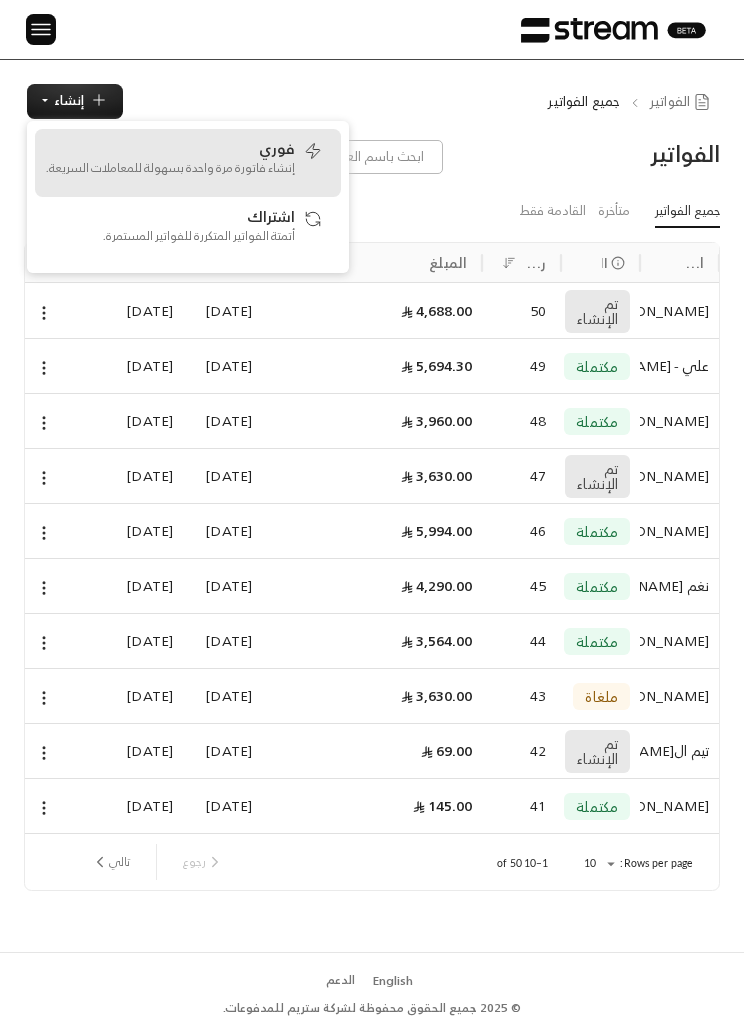 click on "إنشاء فاتورة مرة واحدة بسهولة للمعاملات السريعة." at bounding box center [170, 168] 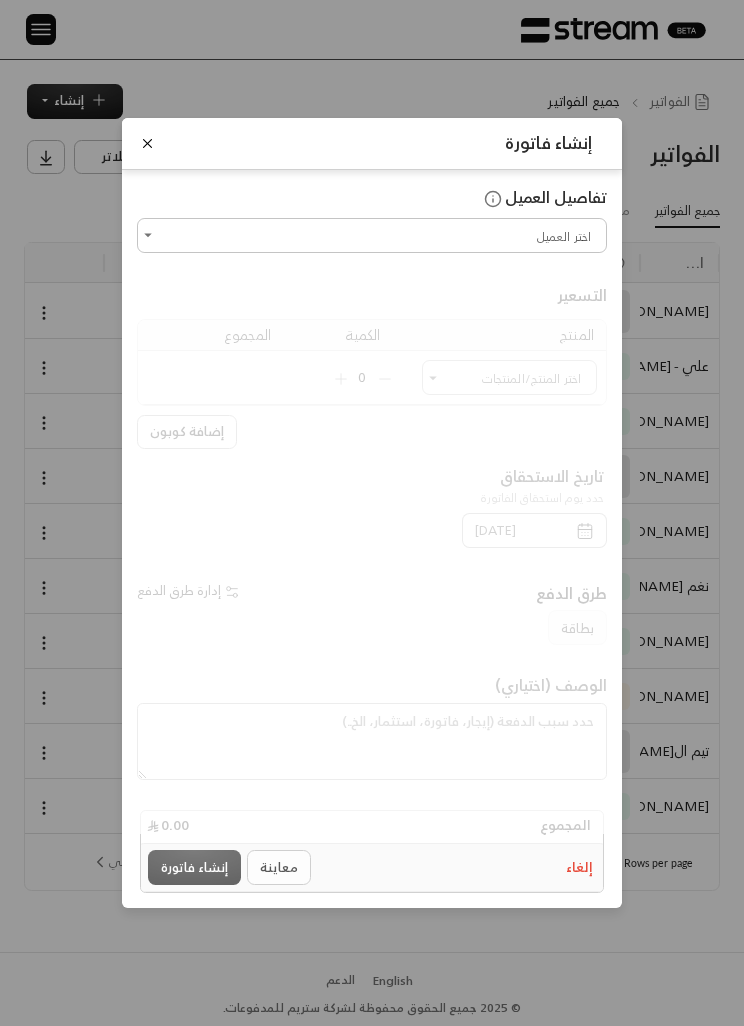 scroll, scrollTop: 0, scrollLeft: 0, axis: both 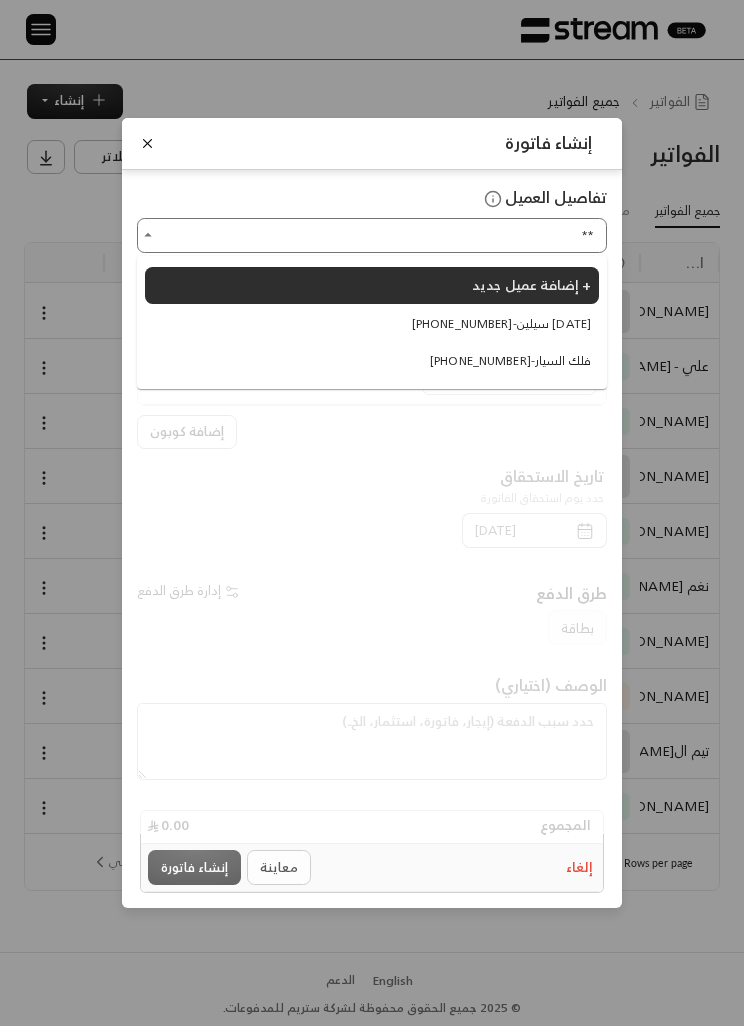 click on "[PHONE_NUMBER]  -  سيلين [DATE]" at bounding box center (501, 324) 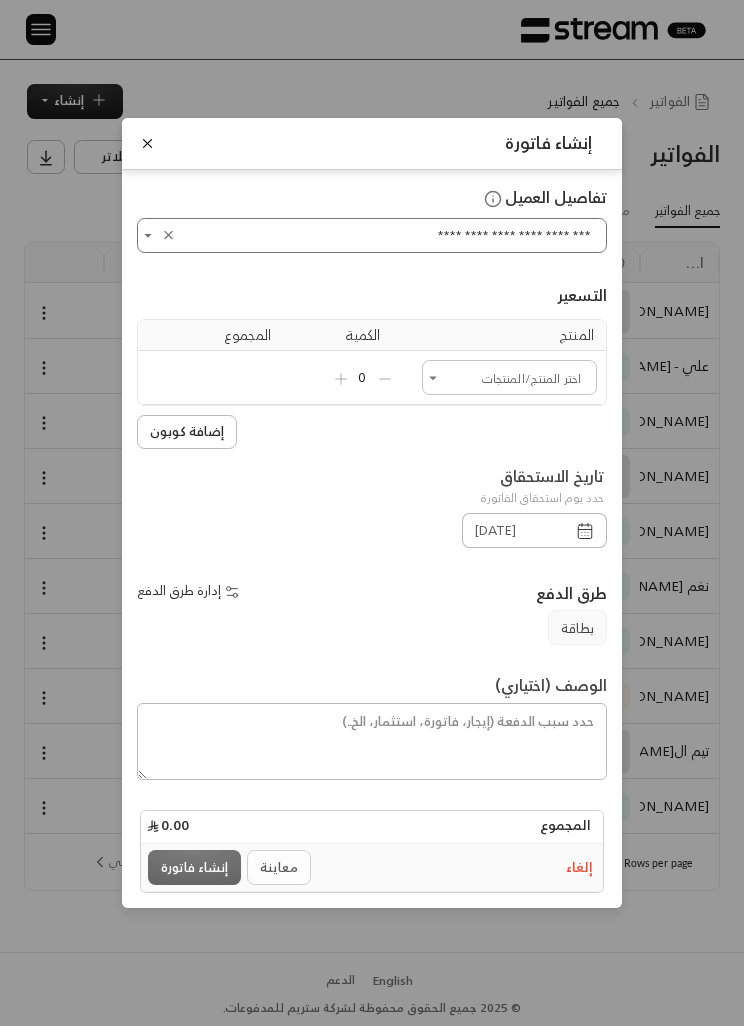click on "اختر العميل" at bounding box center (509, 377) 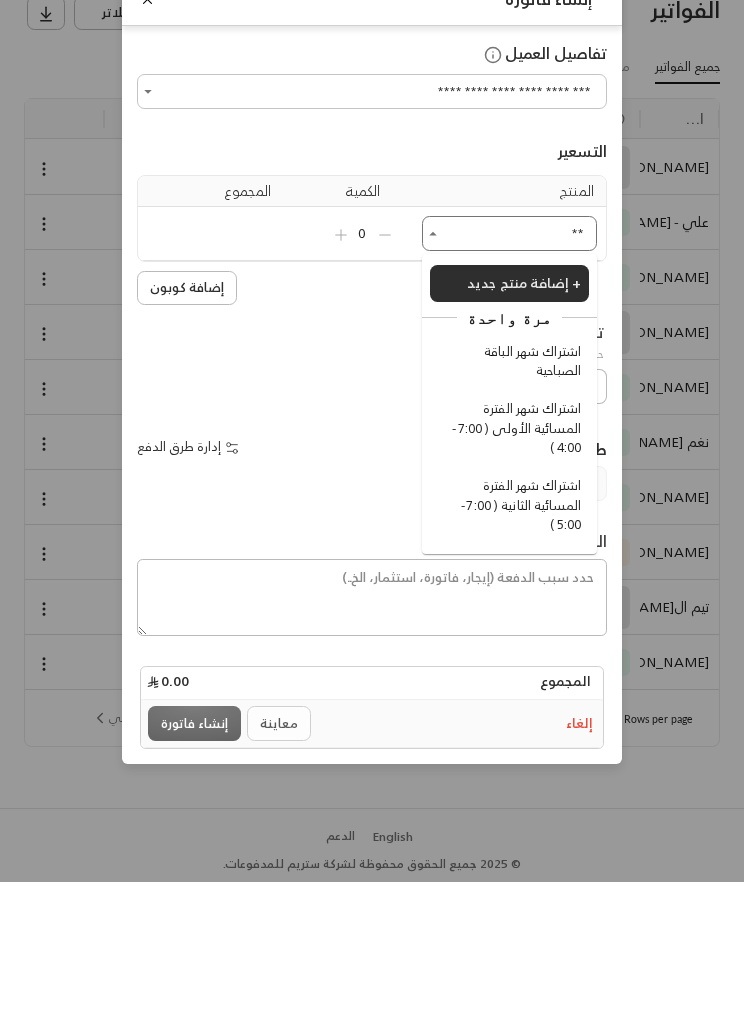 type on "*" 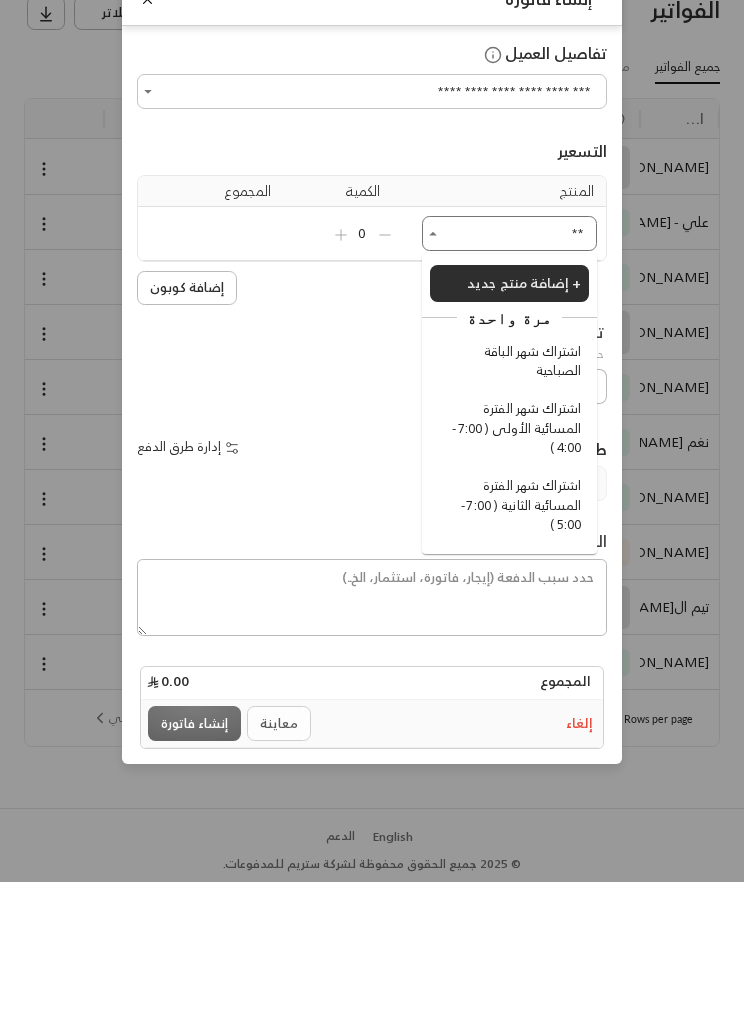 click on "اشتراك شهر الفترة المسائية الثانية ( 7:00 - 5:00 )" at bounding box center [512, 649] 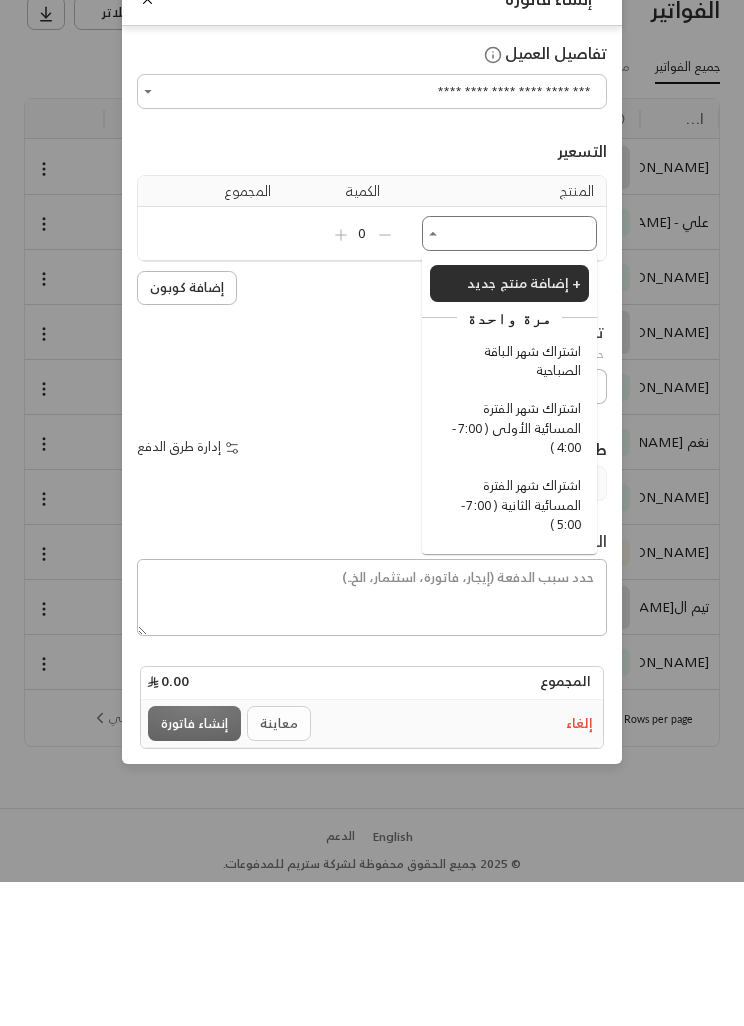 scroll, scrollTop: 65, scrollLeft: 0, axis: vertical 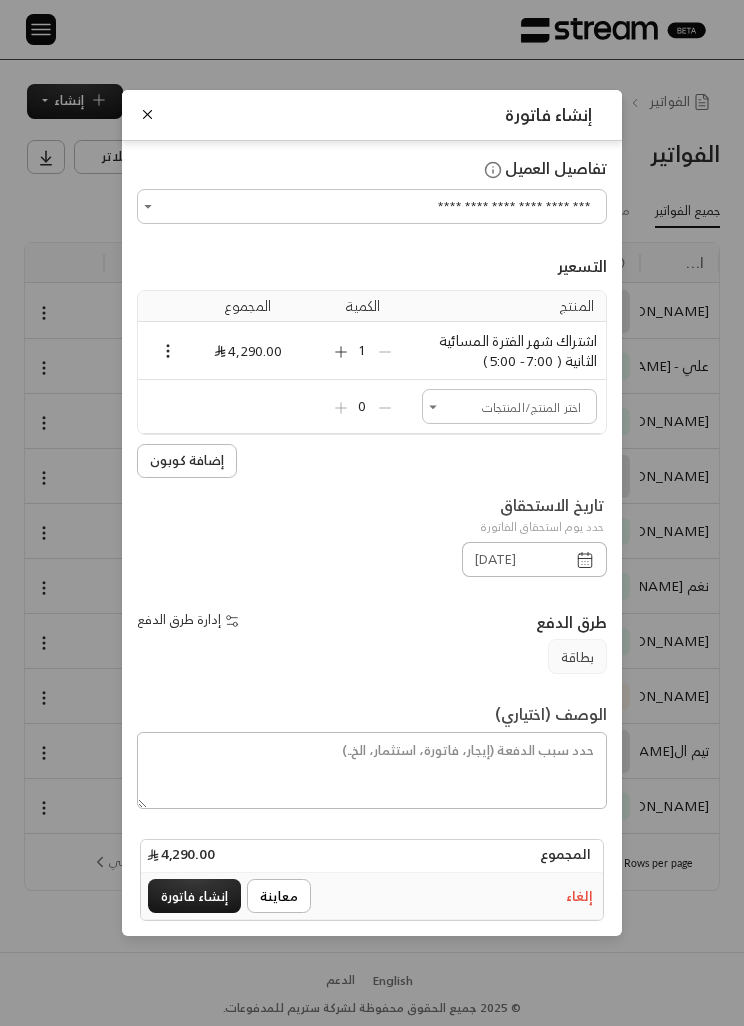click on "تاريخ الاستحقاق حدد يوم استحقاق الفاتورة" at bounding box center [372, 517] 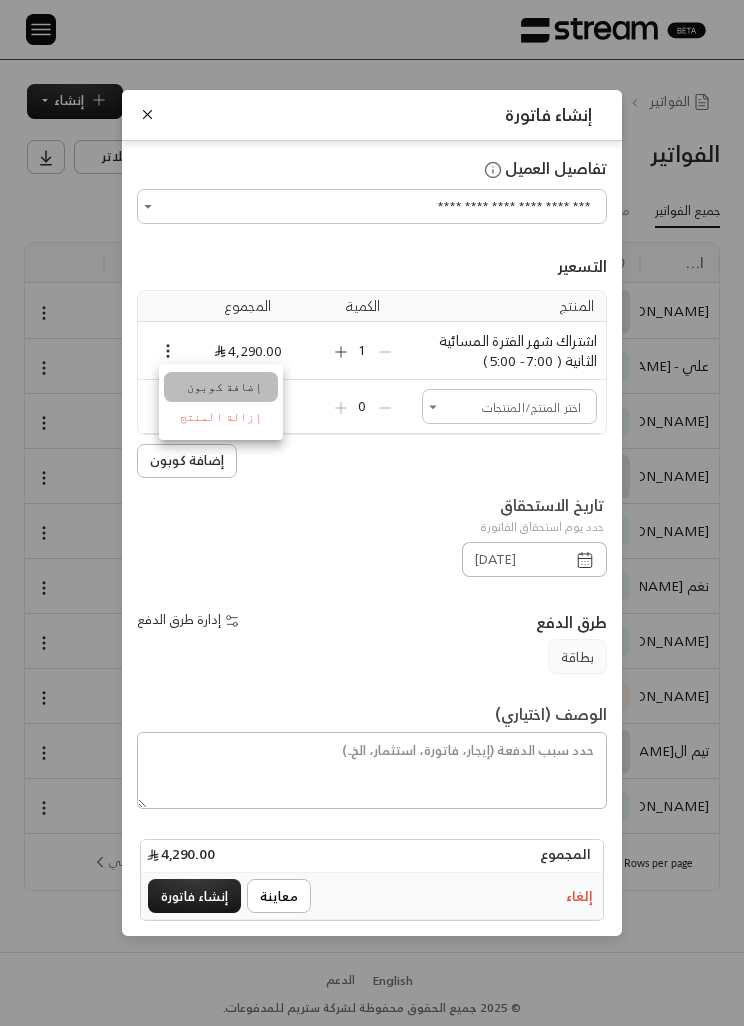 click on "إضافة كوبون" at bounding box center [221, 387] 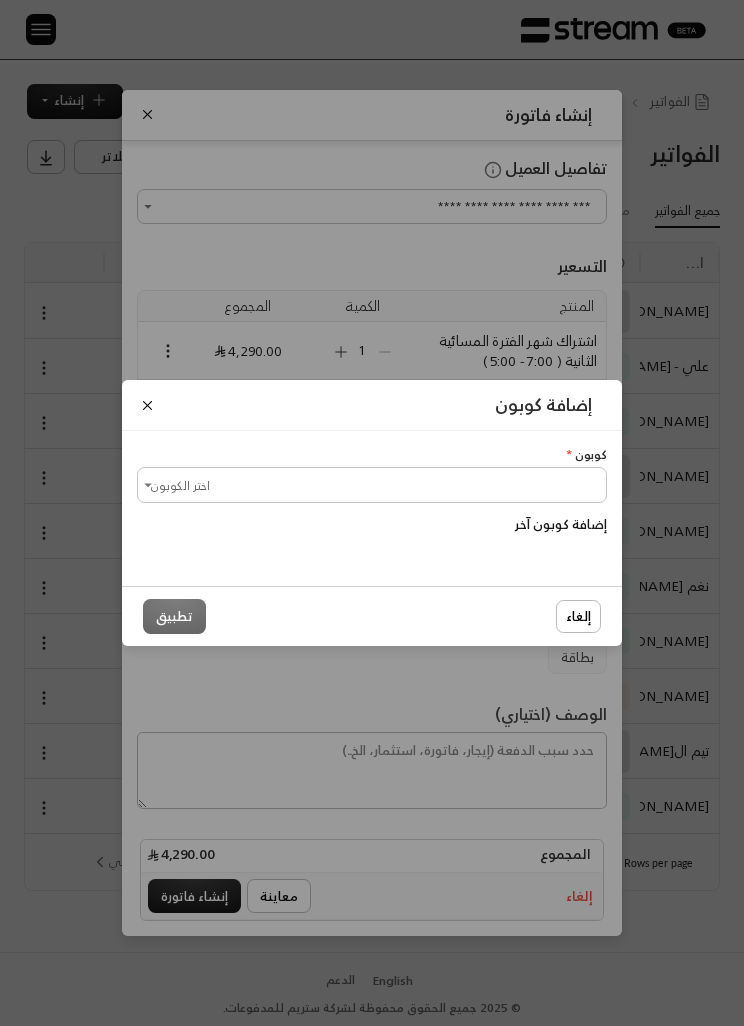 click on "اختر الكوبون" at bounding box center (372, 484) 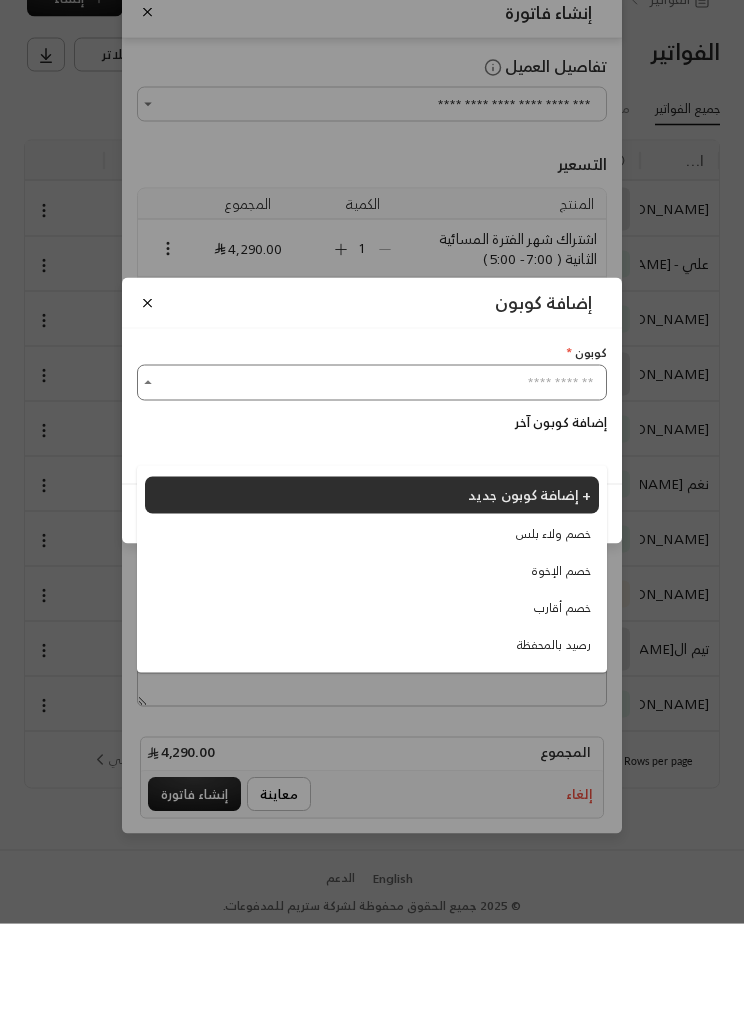 click on "إضافة كوبون جديد +" at bounding box center (529, 596) 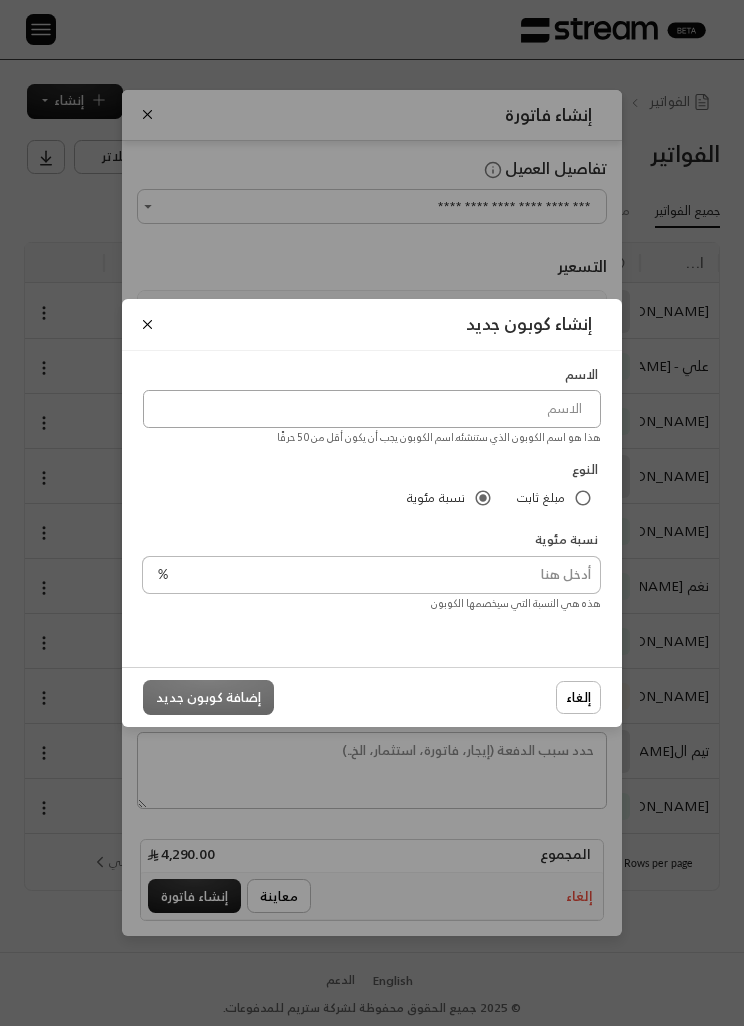click at bounding box center (372, 409) 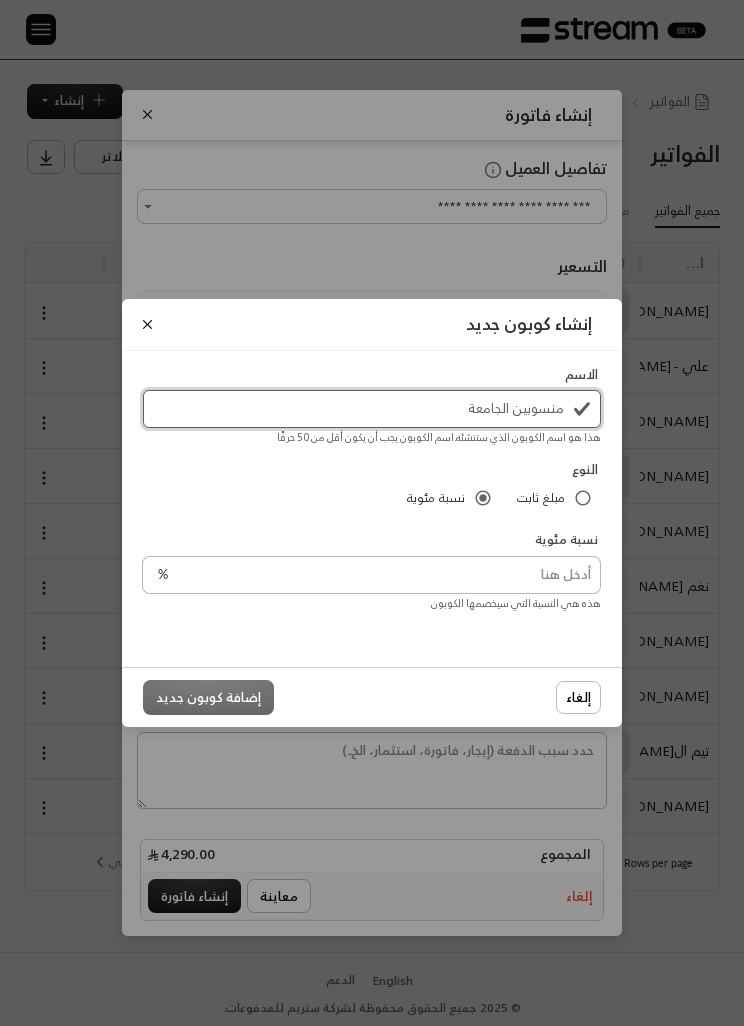 type on "منسوبين الجامعة" 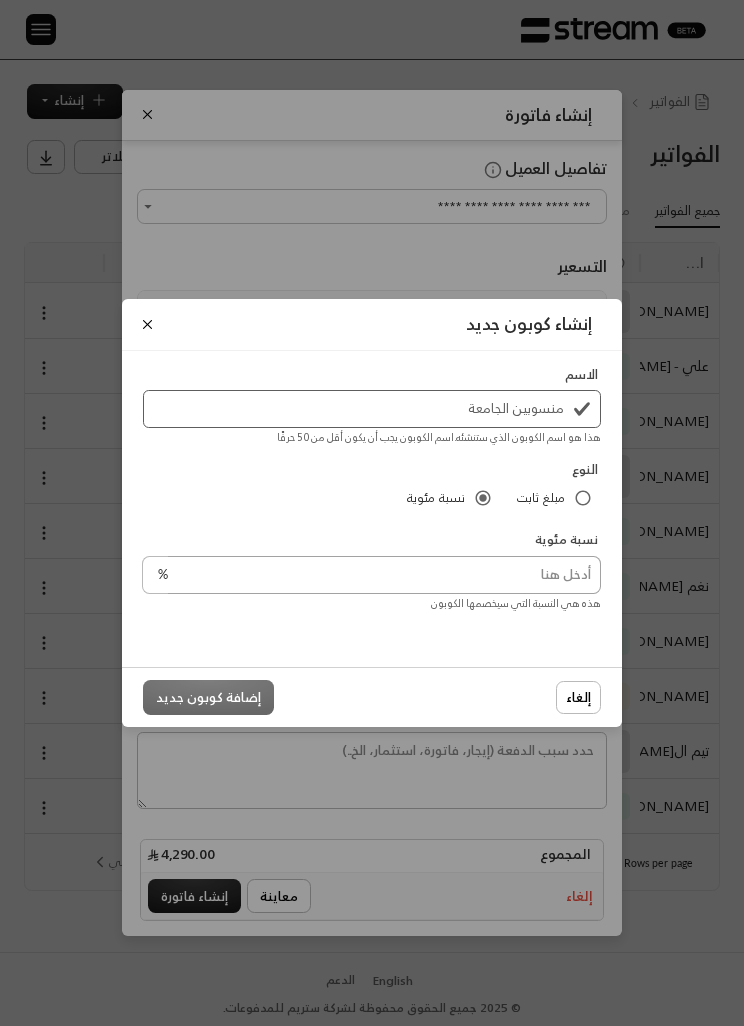 click at bounding box center [384, 575] 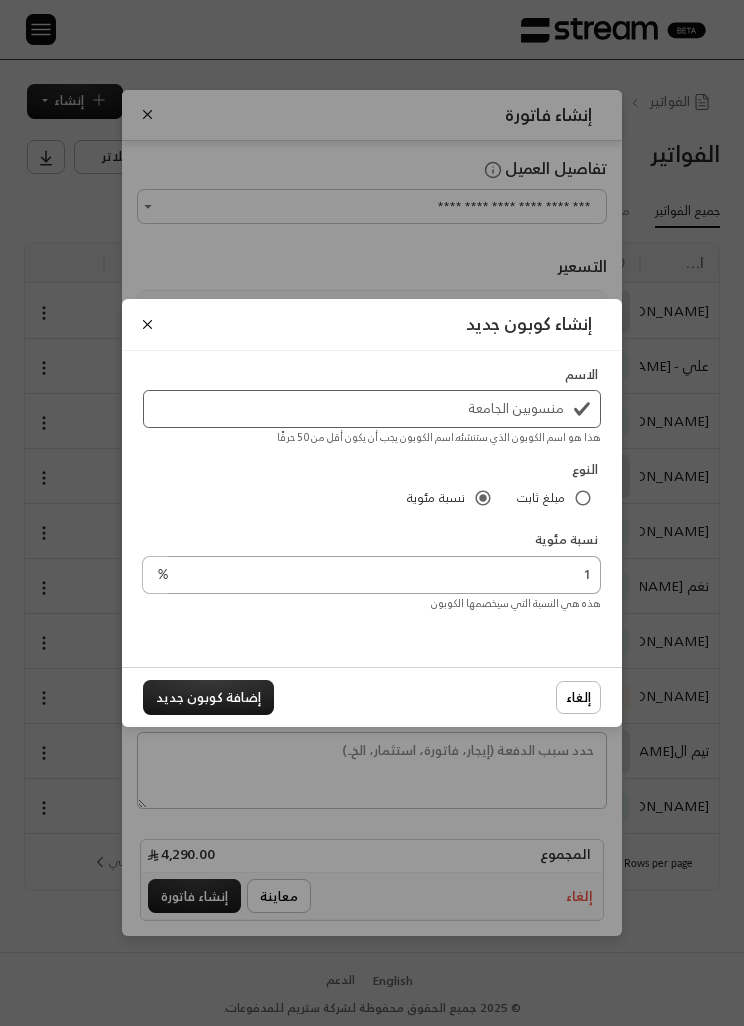 type on "10" 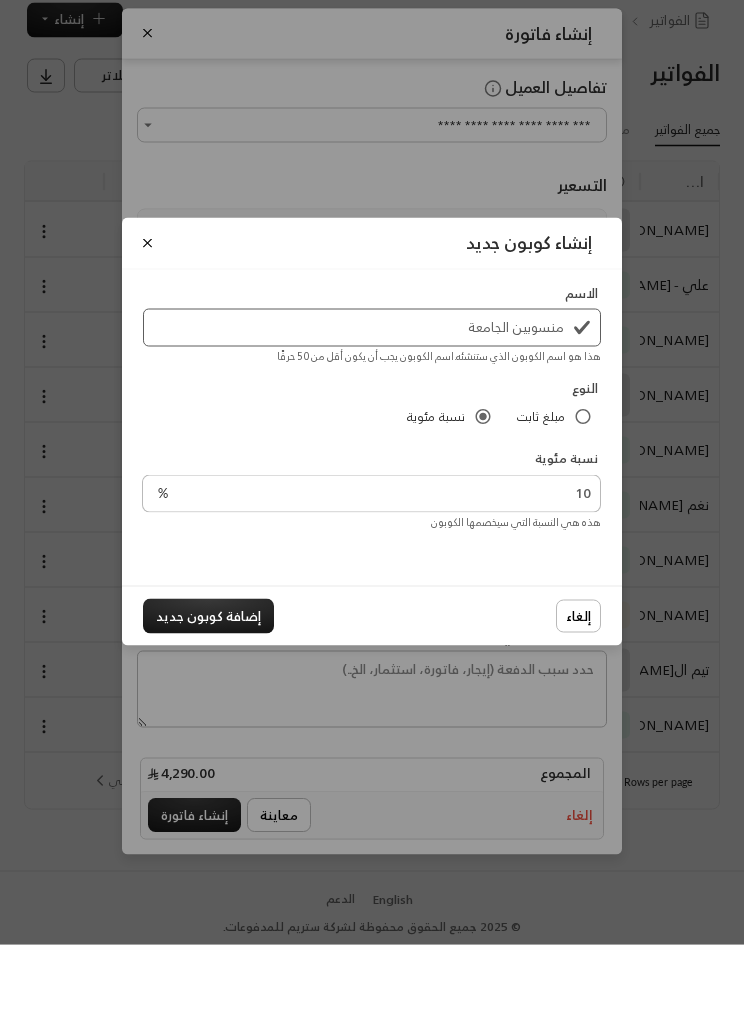 click on "إضافة كوبون جديد" at bounding box center [208, 697] 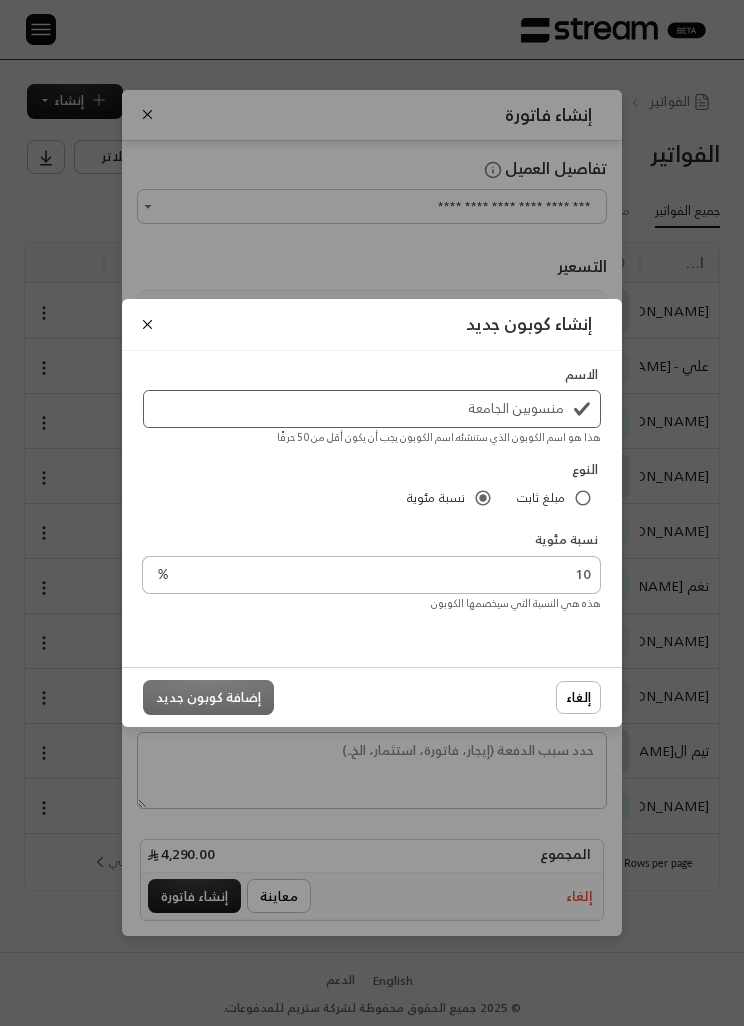 click on "الاسم منسوبين الجامعة هذا هو اسم الكوبون الذي ستنشئه .  اسم الكوبون يجب أن يكون أقل من 50 حرفًا النوع مبلغ ثابت نسبة مئوية نسبة مئوية 10 % هذه هي النسبة التي سيخصمها الكوبون" at bounding box center (372, 509) 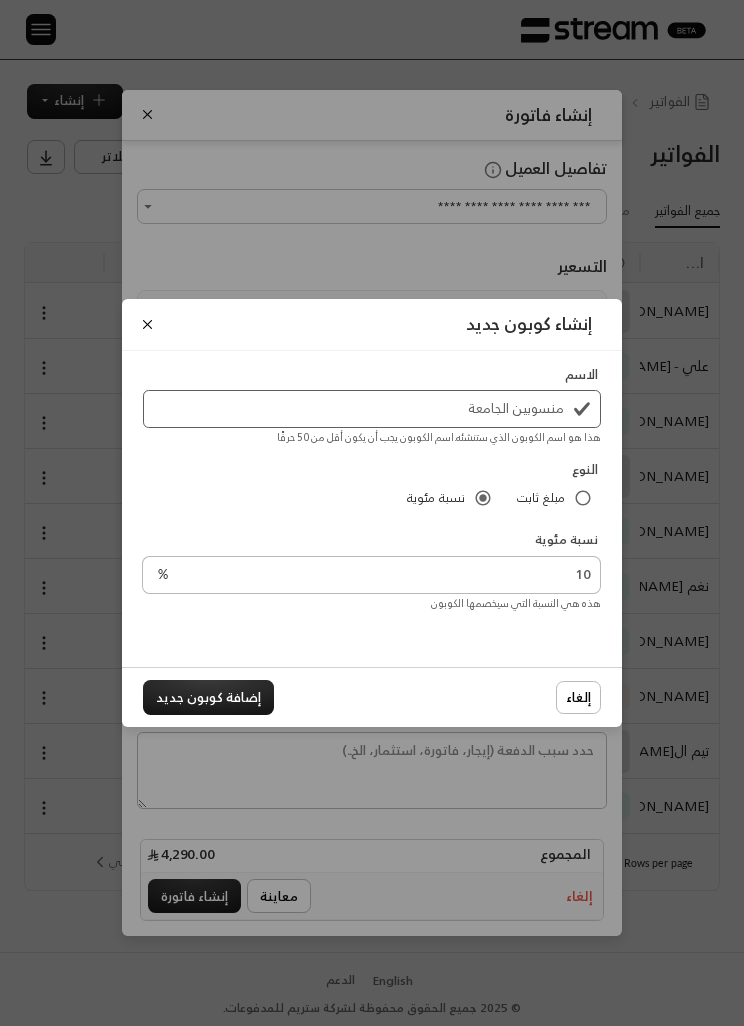 click on "إضافة كوبون جديد" at bounding box center (208, 697) 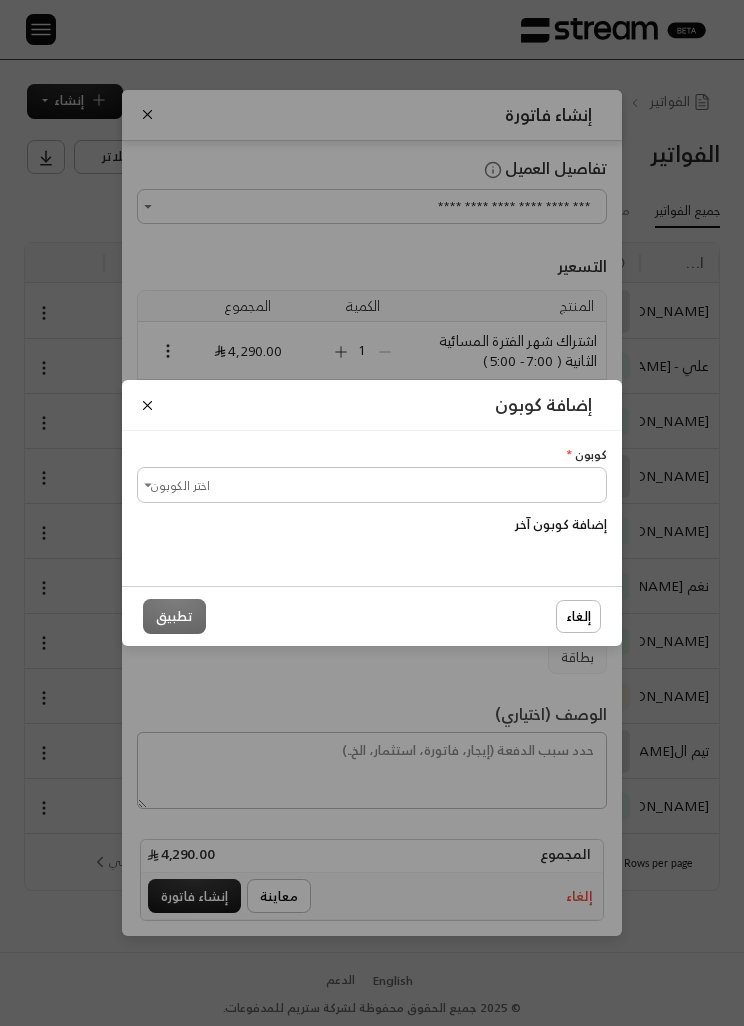 click at bounding box center [147, 405] 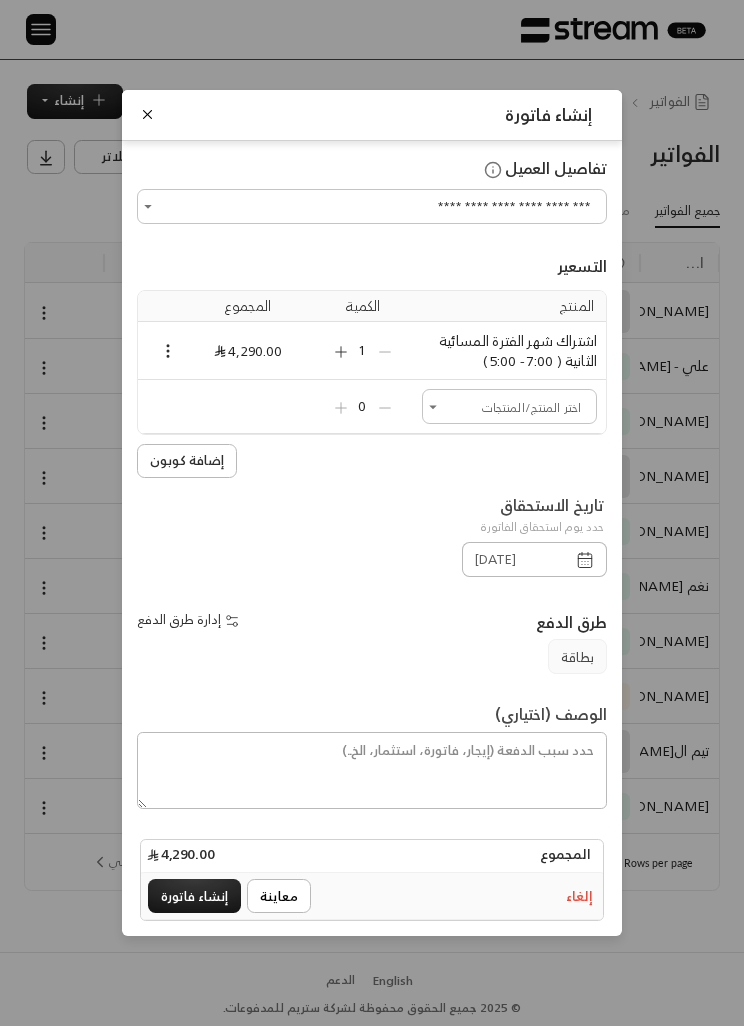 click 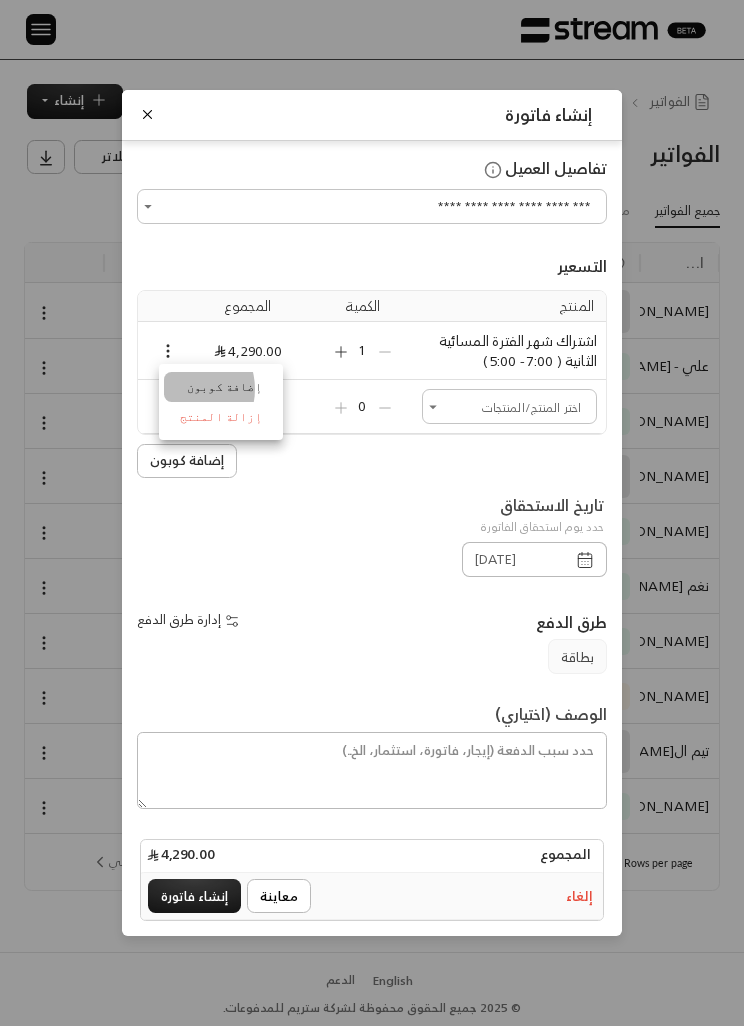 click on "إضافة كوبون" at bounding box center [221, 387] 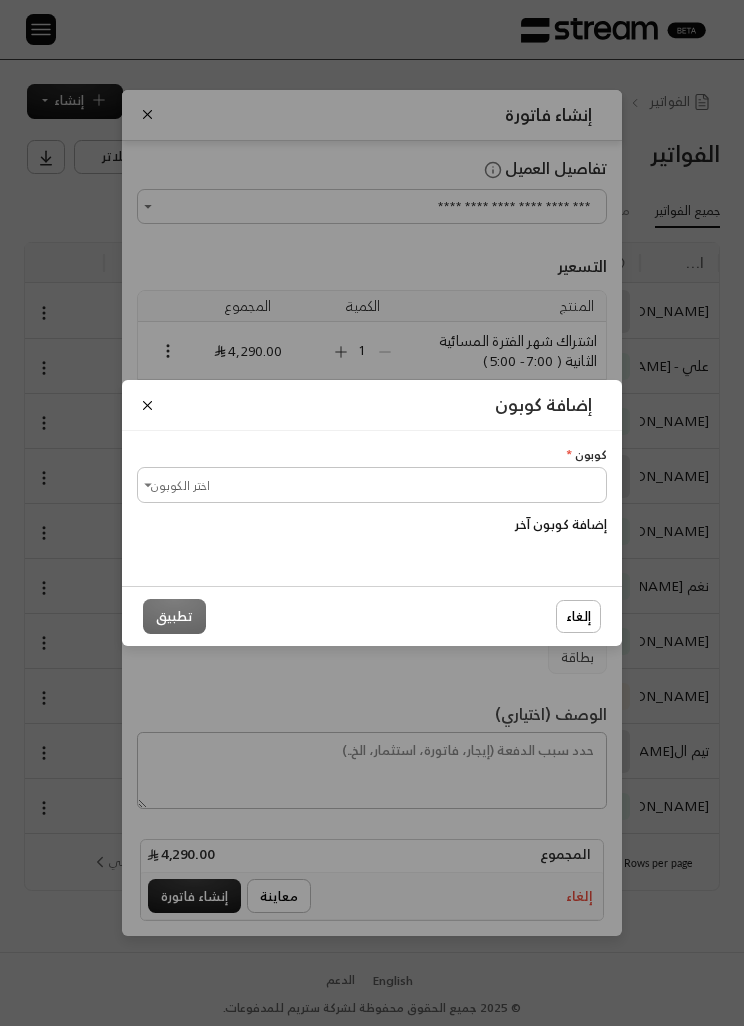 click on "اختر الكوبون" at bounding box center [372, 484] 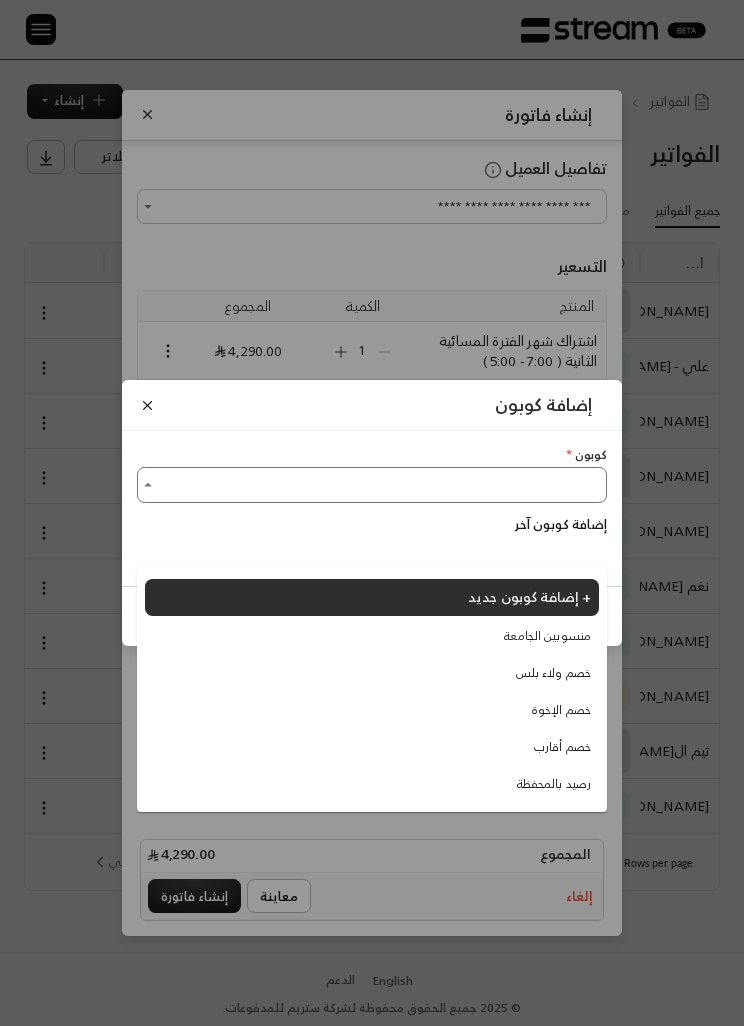 click on "منسوبين الجامعة" at bounding box center (547, 636) 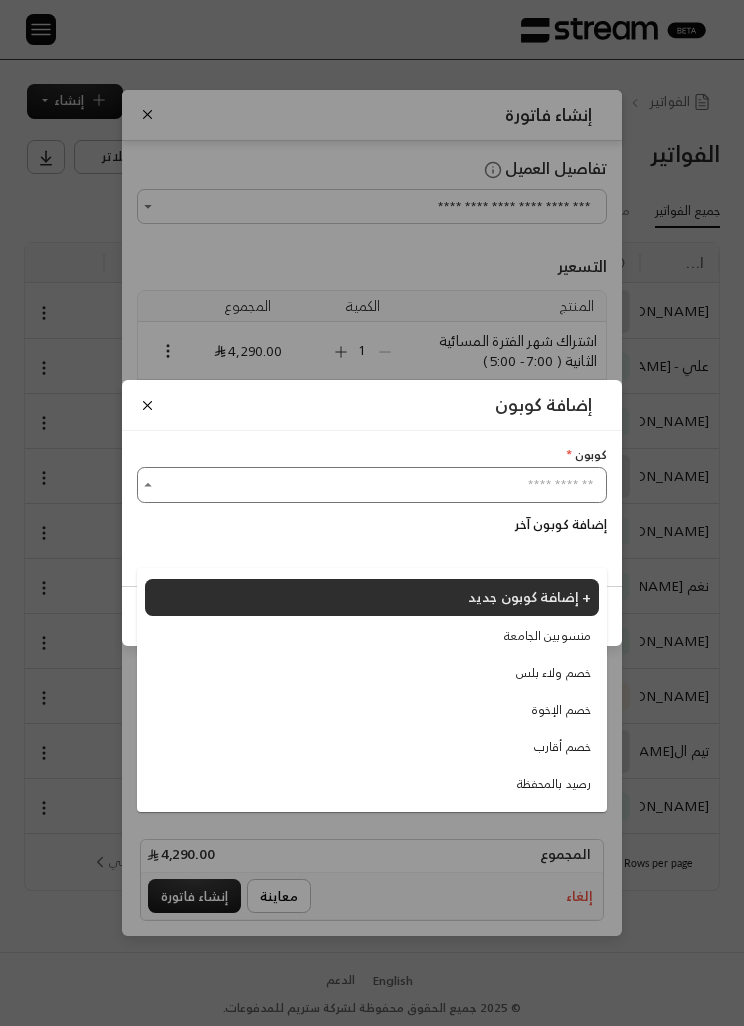 type on "**********" 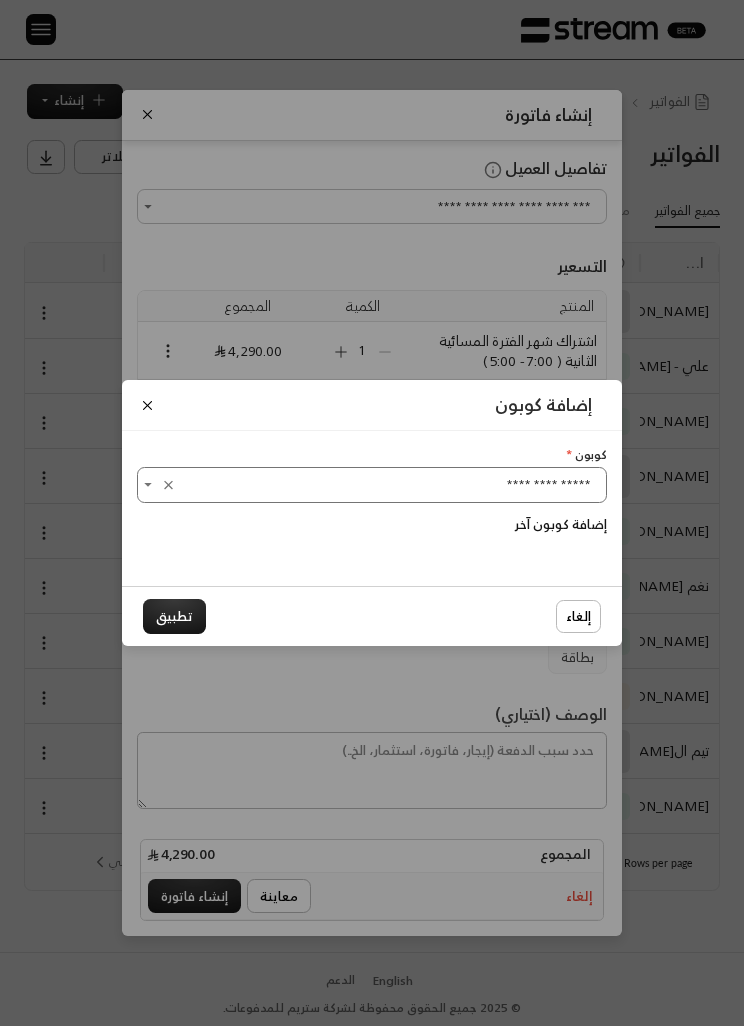 click on "تطبيق" at bounding box center [174, 616] 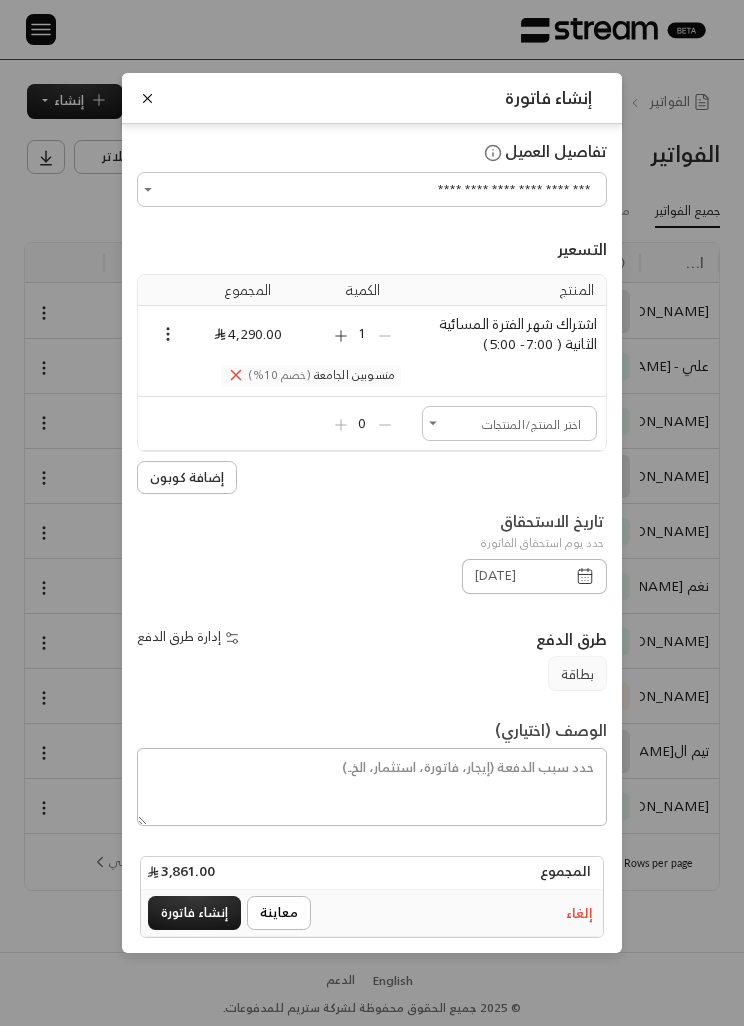 click on "إنشاء فاتورة" at bounding box center [194, 913] 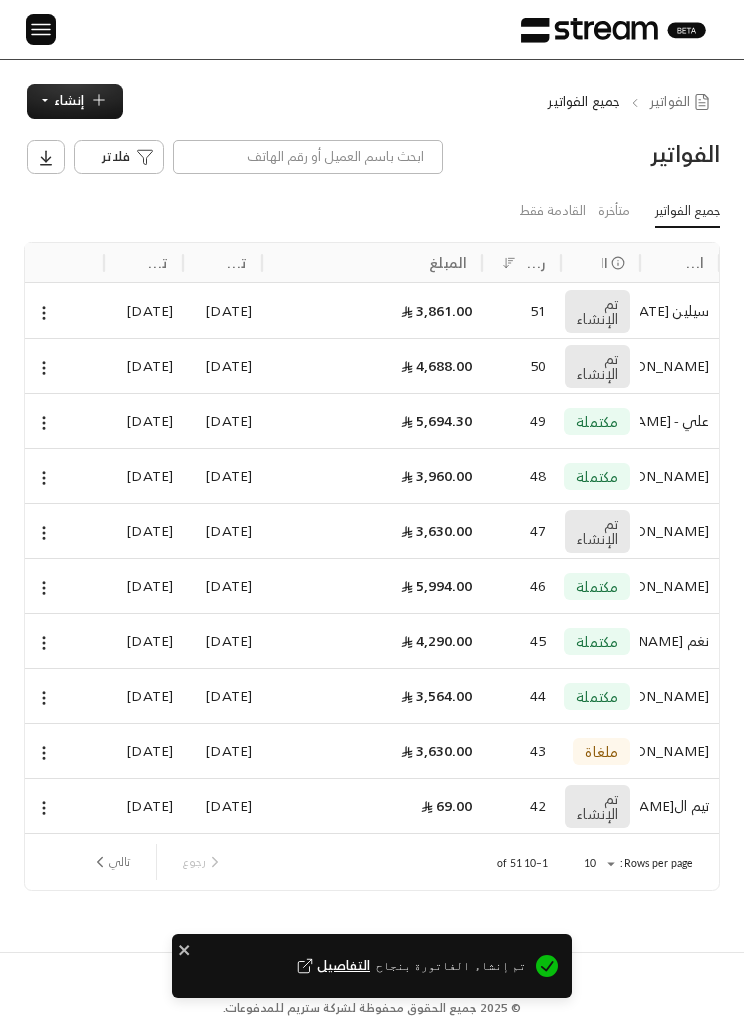 click 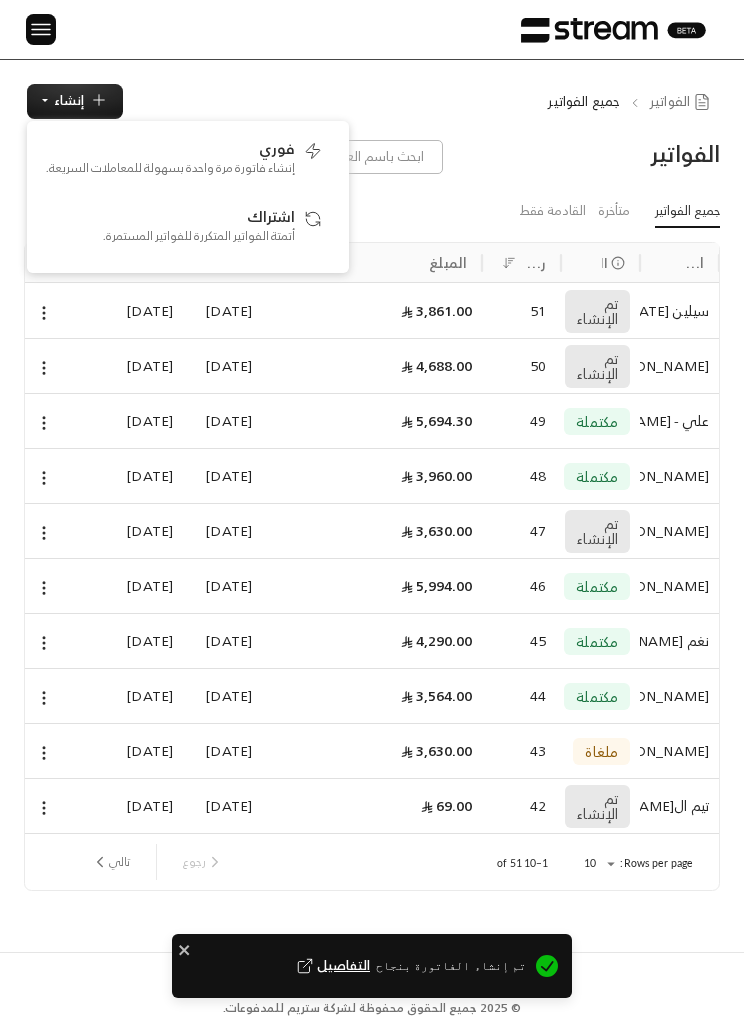 click on "الفواتير جميع الفواتير إنشاء   فوري إنشاء فاتورة مرة واحدة بسهولة للمعاملات السريعة. اشتراك أتمتة الفواتير المتكررة للفواتير المستمرة. الفواتير فلاتر جميع الفواتير متأخرة القادمة فقط اسم العميل الحالة   رقم الفاتورة المبلغ تاريخ الإنشاء تاريخ التحديث سيلين [DATE] تم الإنشاء 51 3,861.00     [DATE] [DATE] [PERSON_NAME]  تم الإنشاء 50 4,688.00     [DATE] [DATE] علي - [PERSON_NAME]  مكتملة 49 5,694.30     [DATE] [DATE] [PERSON_NAME]  مكتملة 48 3,960.00     [DATE] [DATE] [PERSON_NAME]  تم الإنشاء 47 3,630.00     [DATE] [DATE] سعود ال [PERSON_NAME] 46 5,994.00     [DATE] [DATE] نغم [PERSON_NAME]   مكتملة 45 4,290.00     [DATE] [DATE] مكتملة" at bounding box center (372, 506) 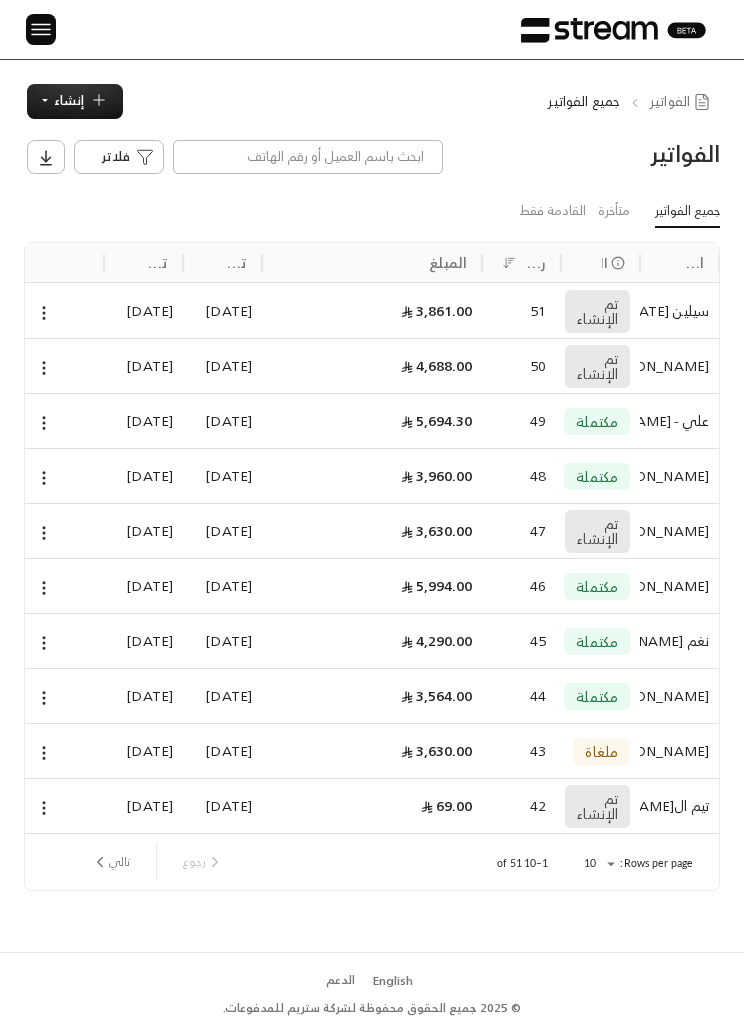 scroll, scrollTop: 0, scrollLeft: 0, axis: both 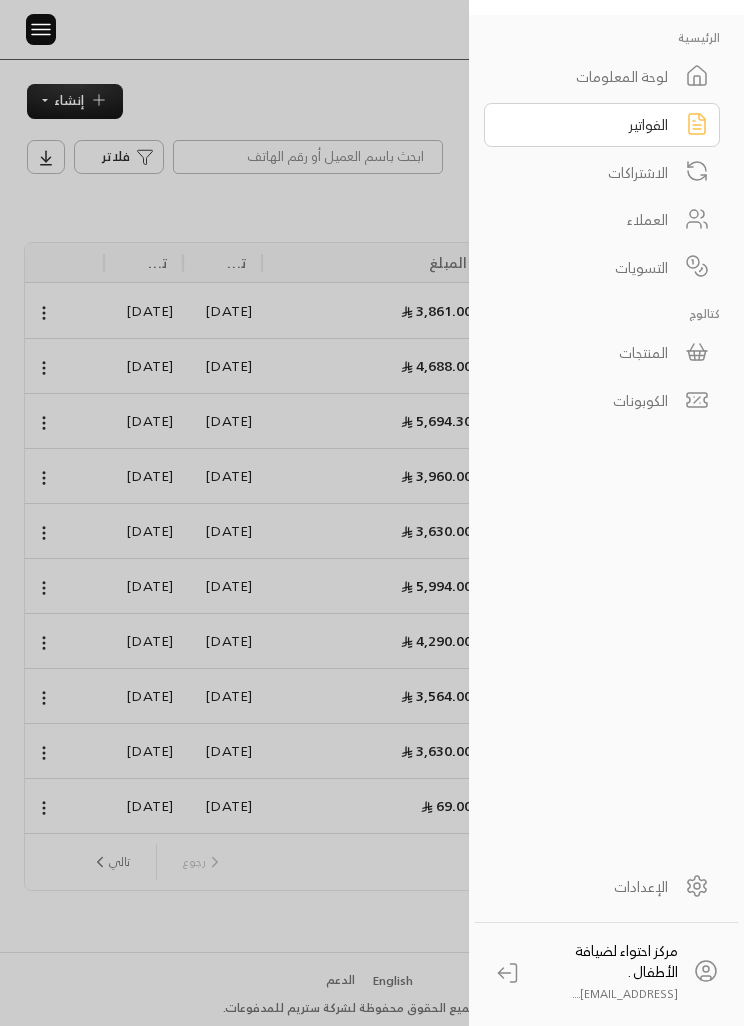 click 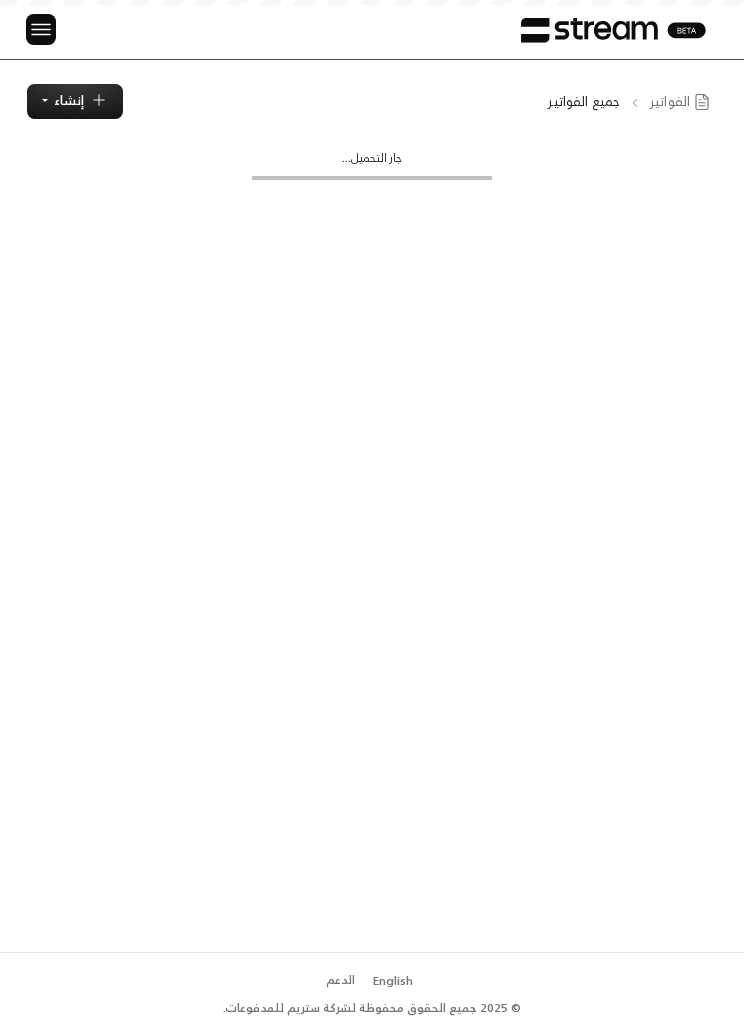 click at bounding box center [41, 29] 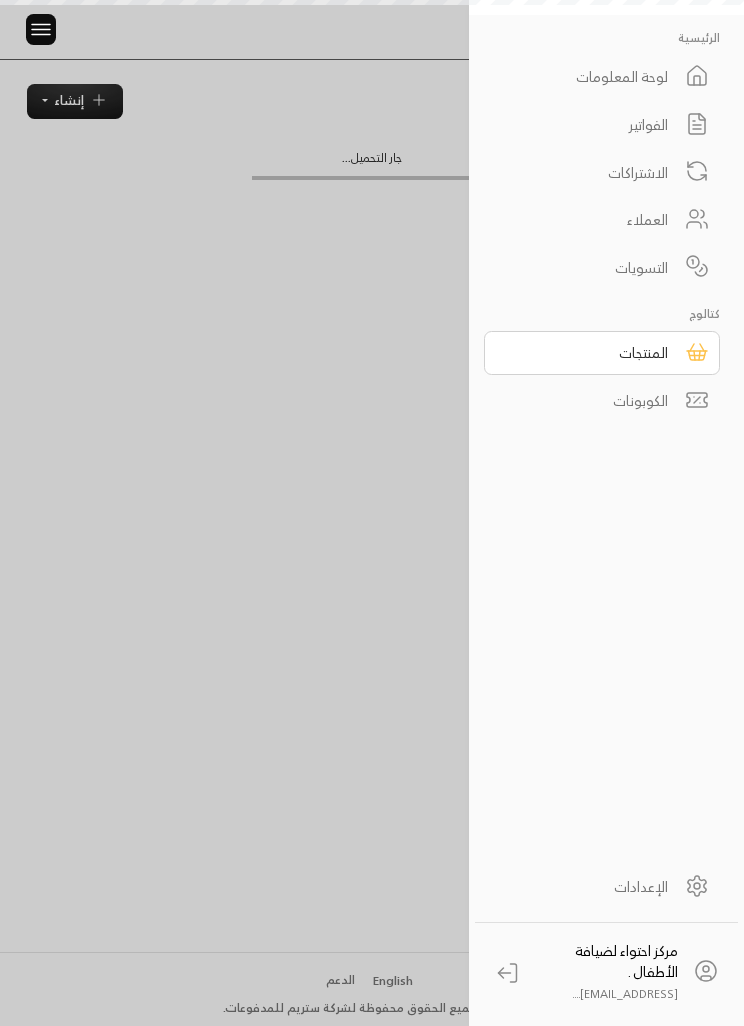 click on "العملاء" at bounding box center [602, 220] 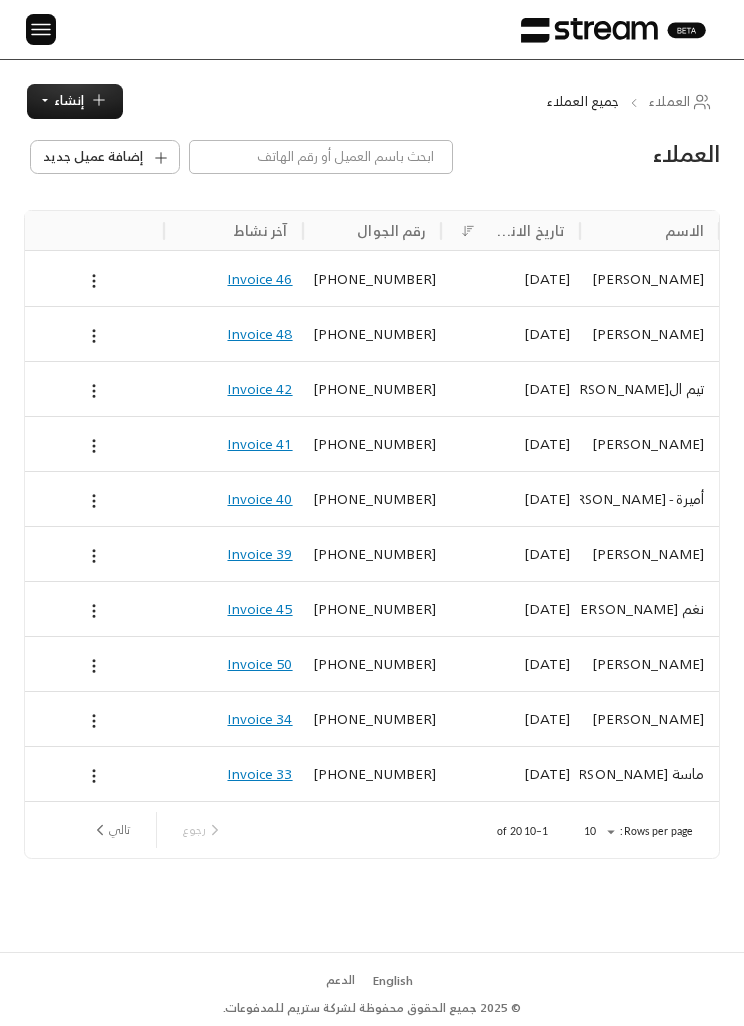click 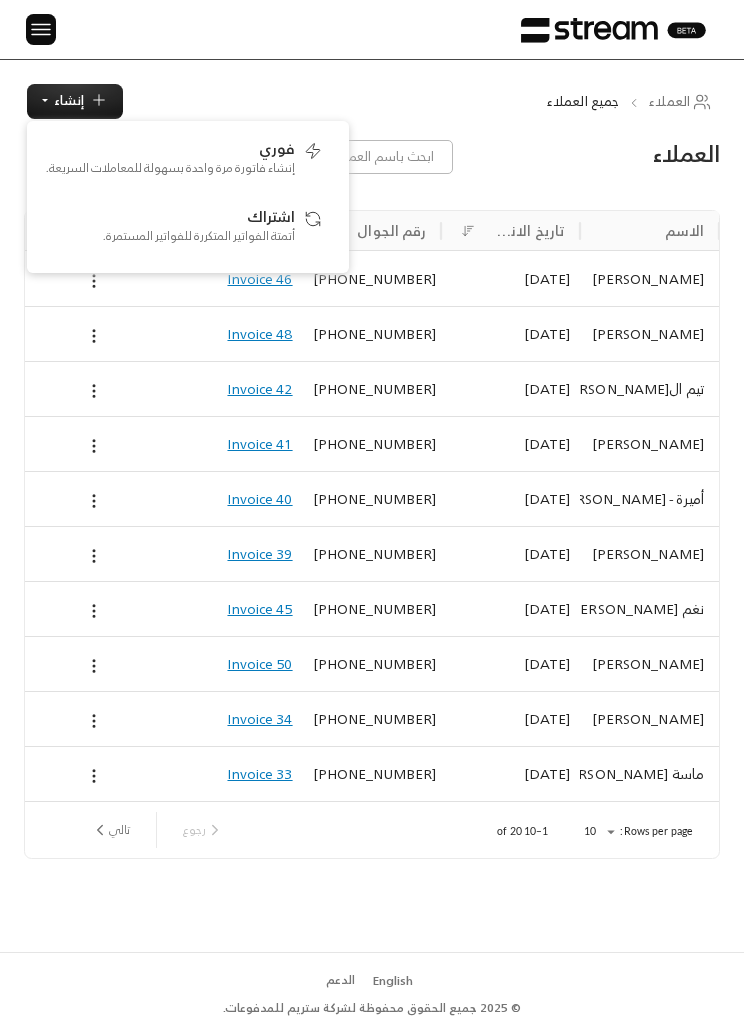 click on "العملاء جميع العملاء إنشاء   فوري إنشاء فاتورة مرة واحدة بسهولة للمعاملات السريعة. اشتراك أتمتة الفواتير المتكررة للفواتير المستمرة. العملاء إضافة عميل جديد الاسم تاريخ الانضمام رقم الجوال آخر نشاط سعود [PERSON_NAME]  [DATE] [PHONE_NUMBER] Invoice 46 [PERSON_NAME]  [DATE] [PHONE_NUMBER] Invoice 48 تيم ال[PERSON_NAME]  [DATE] [PHONE_NUMBER] Invoice 42 [PERSON_NAME] [DATE] [PHONE_NUMBER] Invoice 41 أميرة - [PERSON_NAME]  [DATE] [PHONE_NUMBER] Invoice 40 [PERSON_NAME]  [DATE] [PHONE_NUMBER] Invoice 39 نغم [PERSON_NAME]   [DATE] [PHONE_NUMBER] Invoice 45 [PERSON_NAME]  [DATE] [PHONE_NUMBER] Invoice 50 [PERSON_NAME]  [DATE] [PHONE_NUMBER] Invoice 34 ماسة [PERSON_NAME]  [DATE] [PHONE_NUMBER] Invoice 33 Rows per page: 10 ** 1–10 of 20 رجوع" at bounding box center (372, 506) 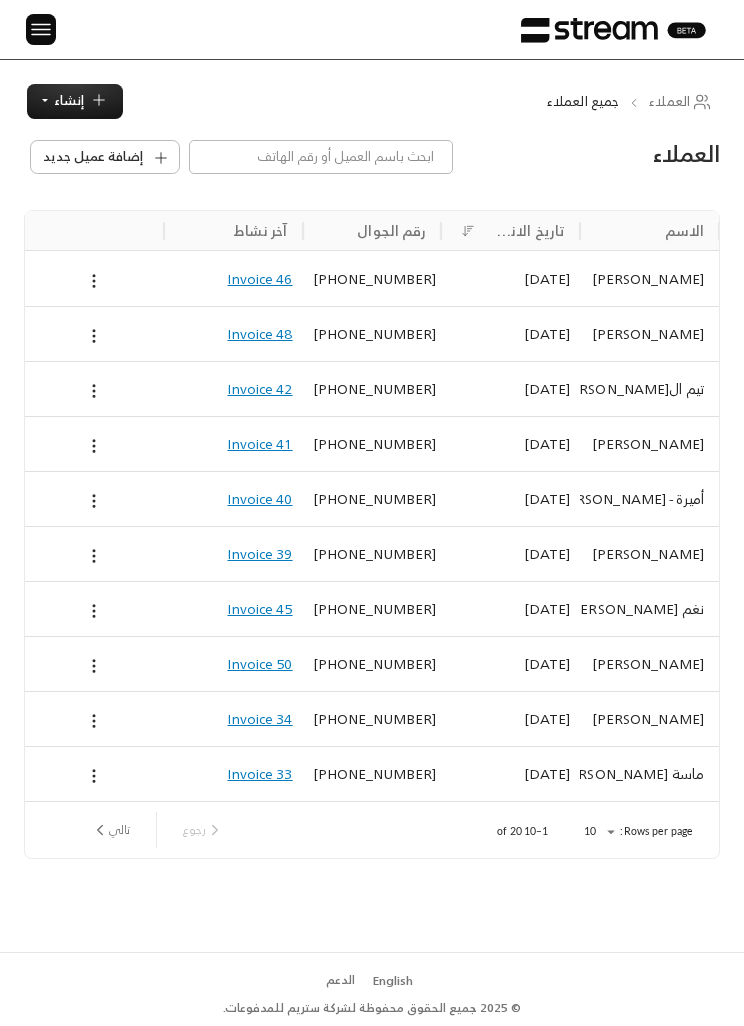 click on "تالي" at bounding box center (110, 830) 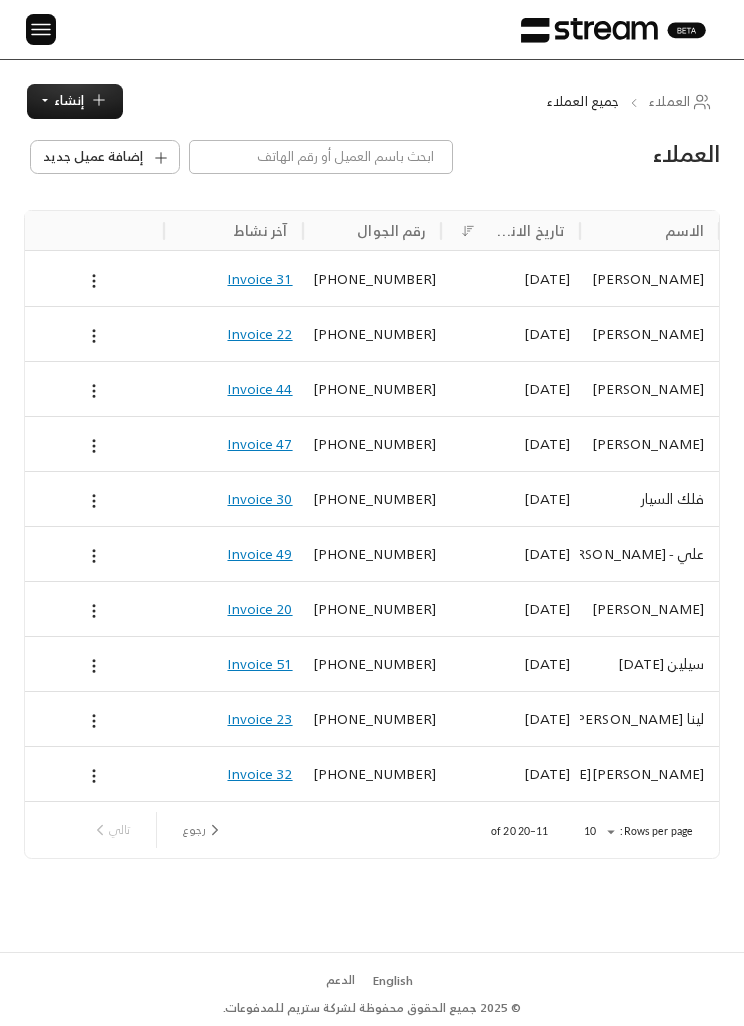 click 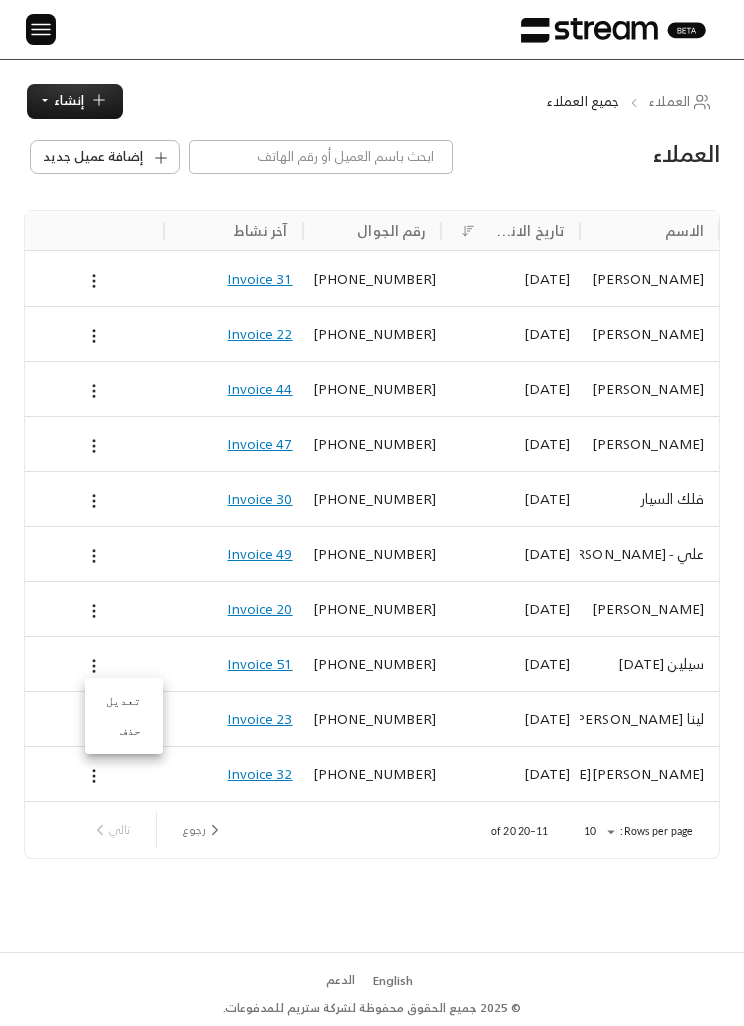 click on "تعديل" at bounding box center (124, 701) 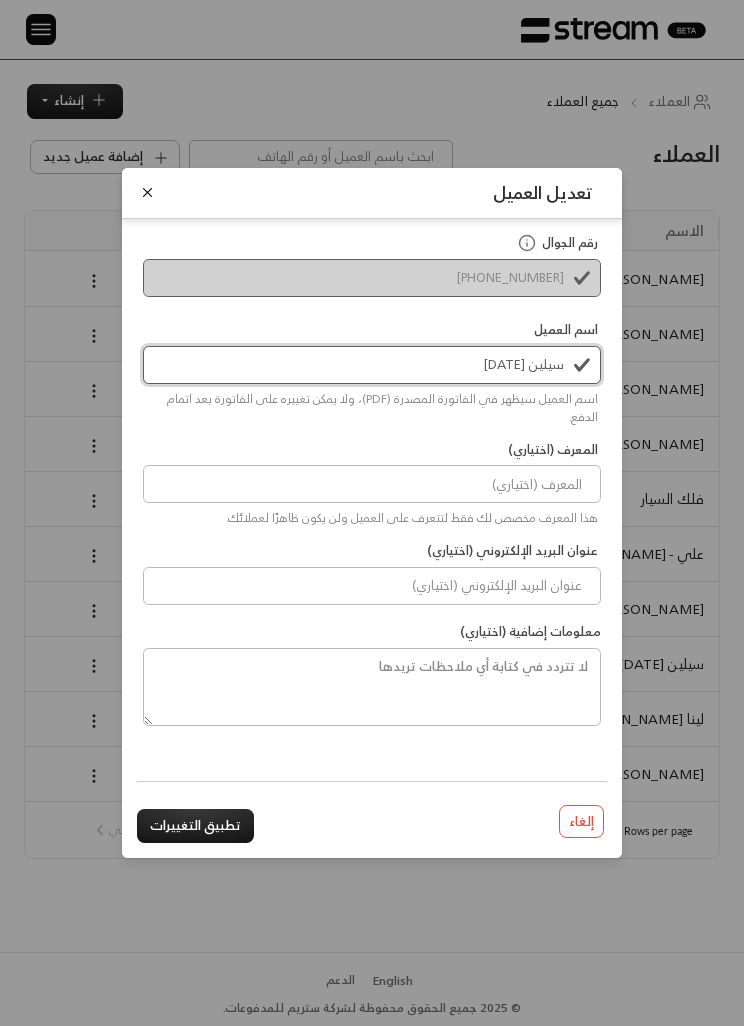 click on "سيلين [DATE]" at bounding box center [372, 365] 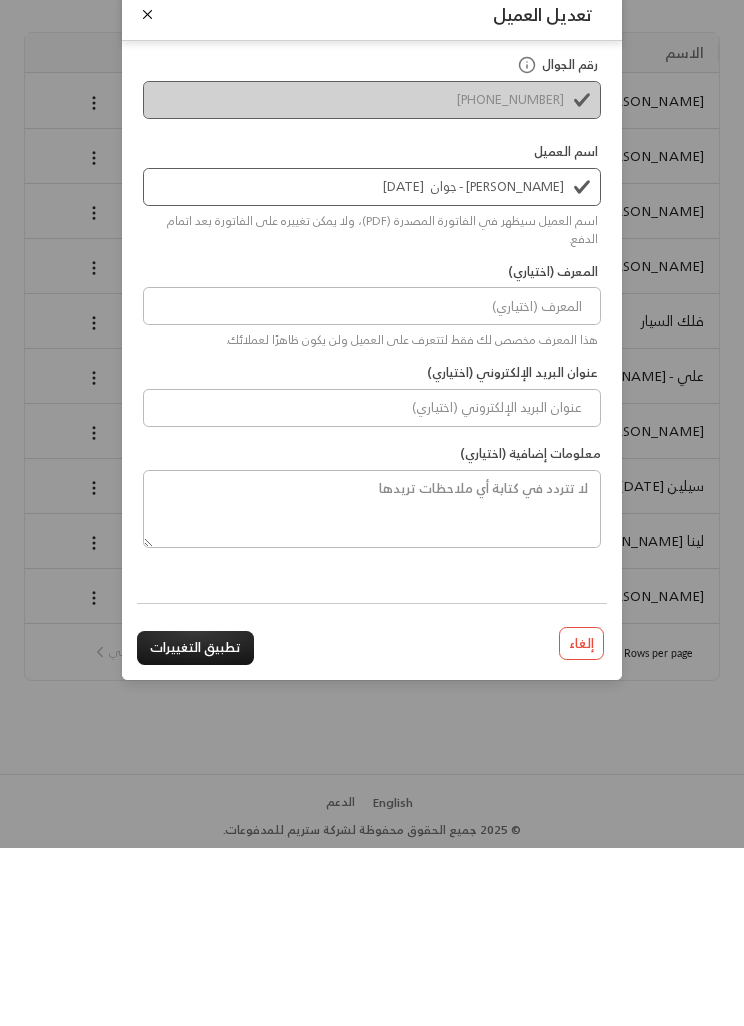 click on "تطبيق التغييرات" at bounding box center (195, 826) 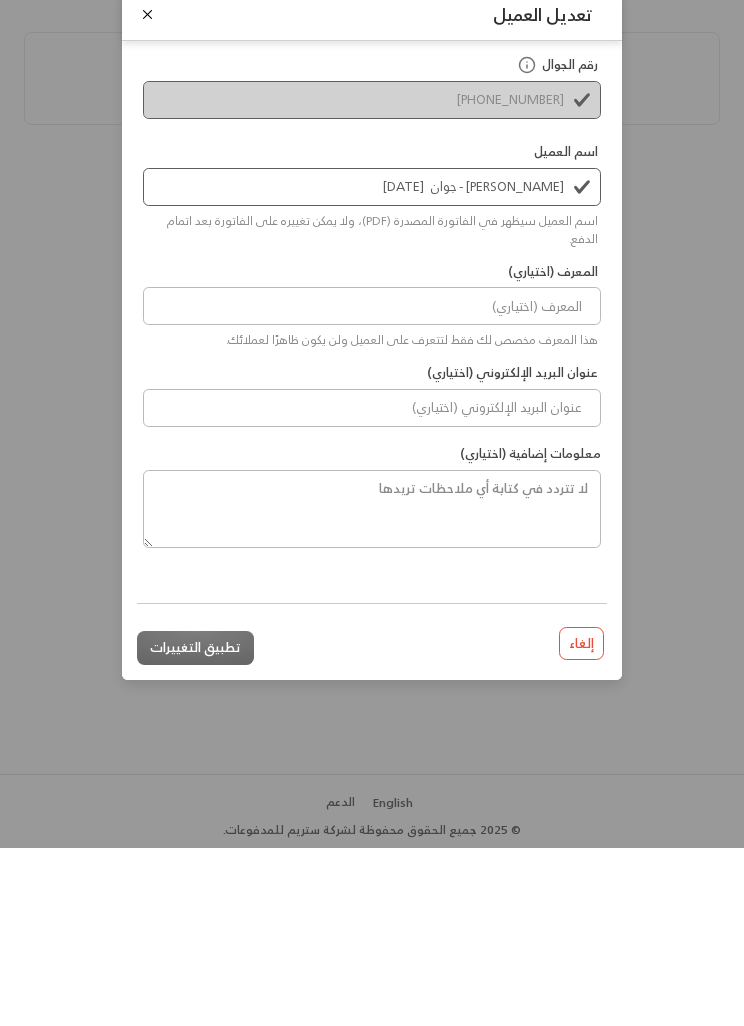 scroll, scrollTop: 65, scrollLeft: 0, axis: vertical 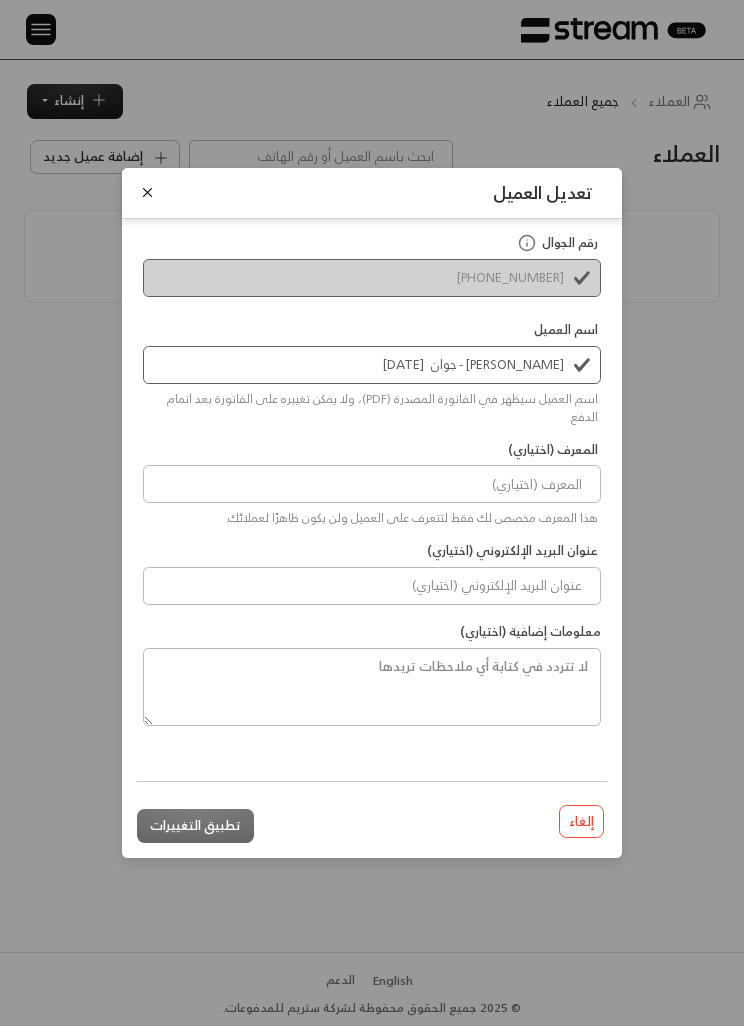 type on "سيلين [DATE]" 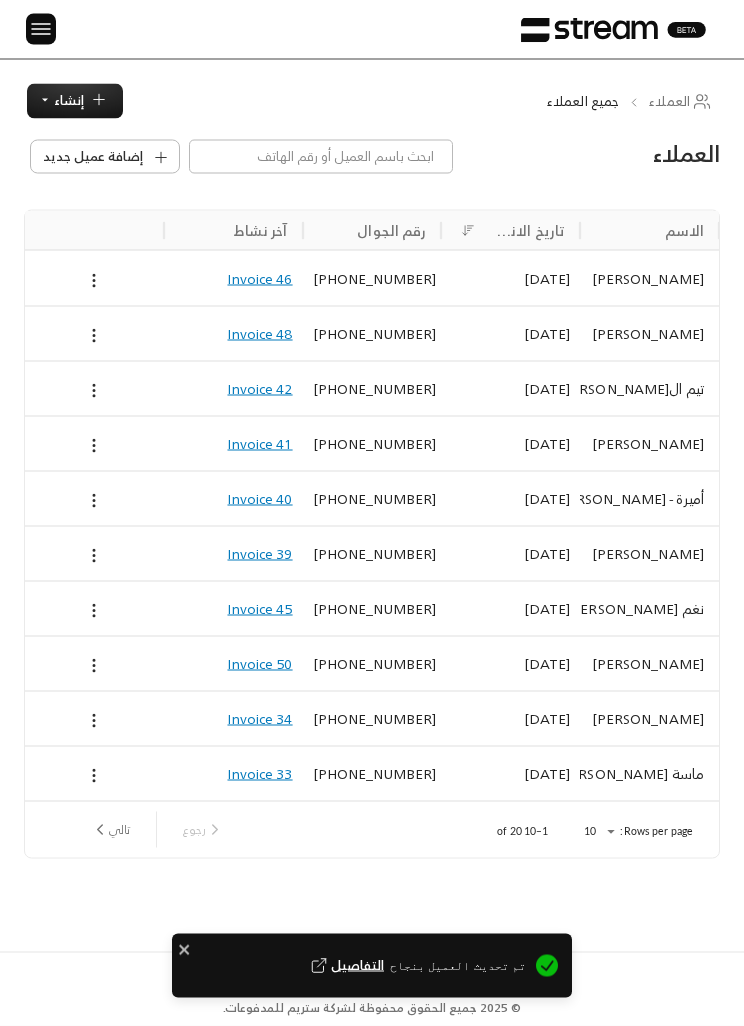 scroll, scrollTop: 7, scrollLeft: 0, axis: vertical 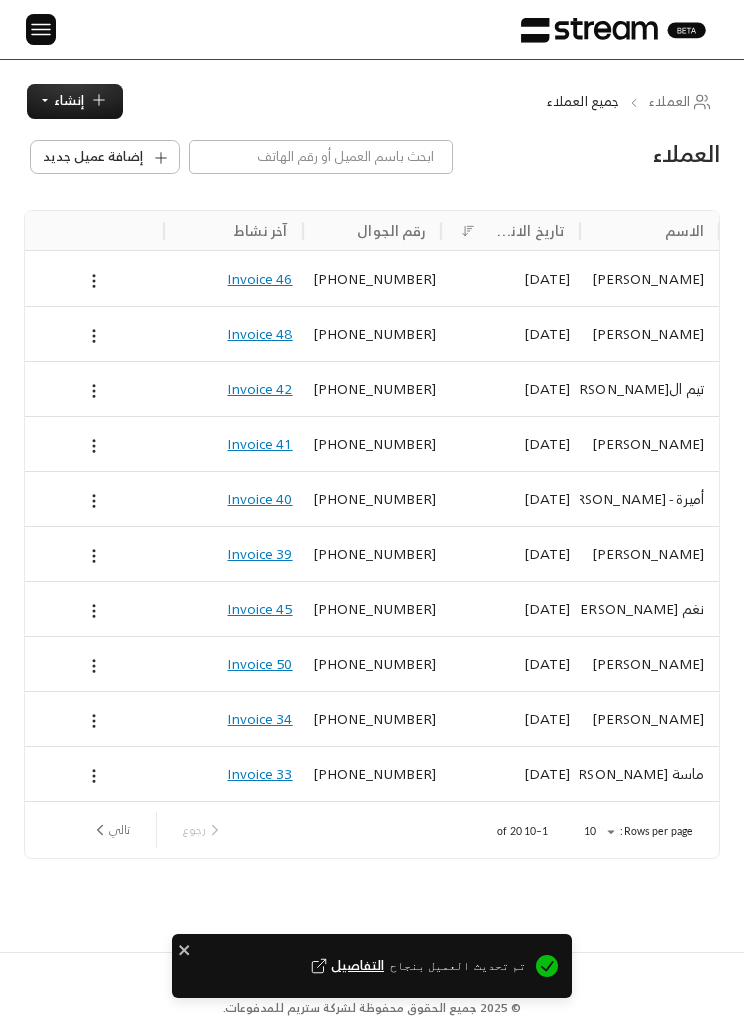 click at bounding box center (41, 29) 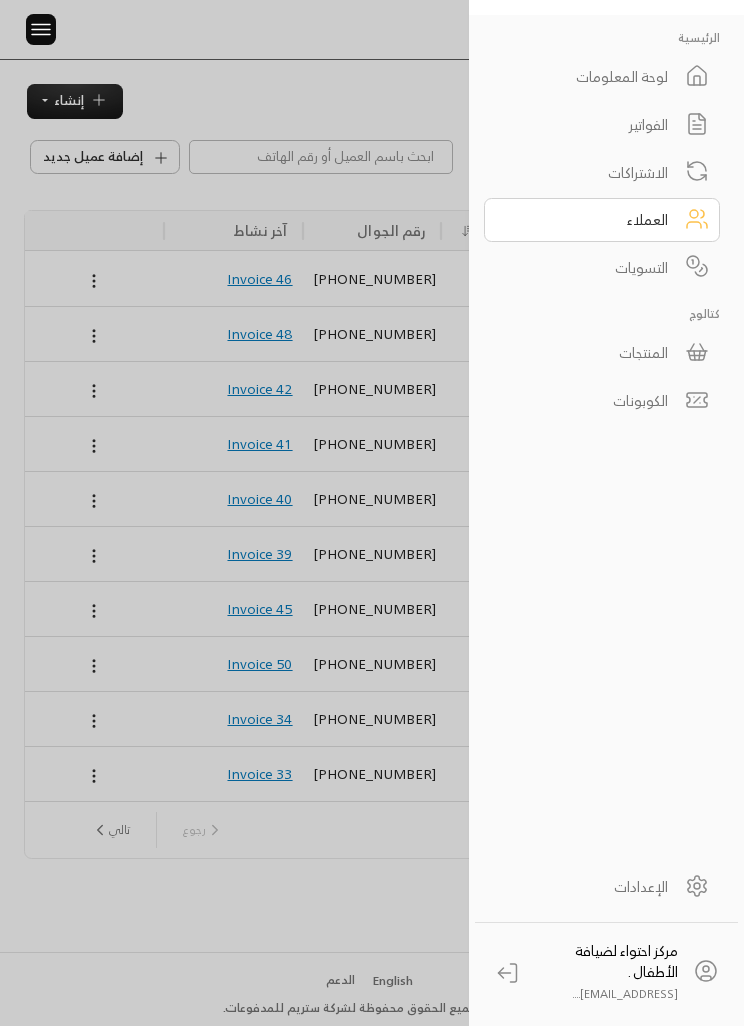click on "الفواتير" at bounding box center [602, 125] 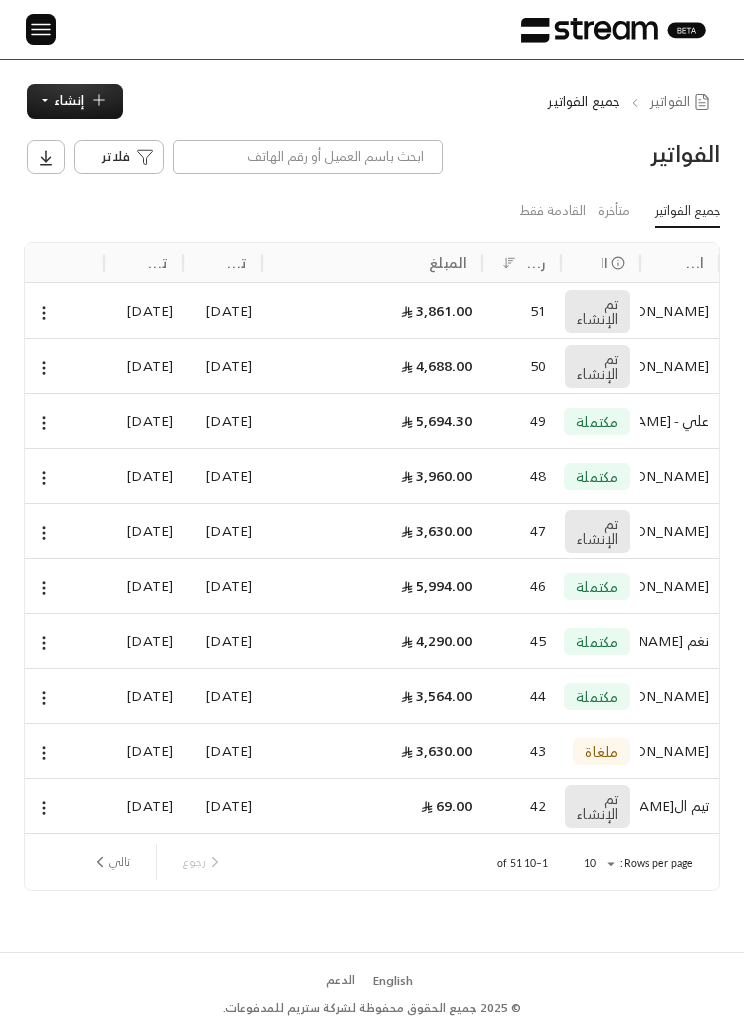 scroll, scrollTop: 0, scrollLeft: 0, axis: both 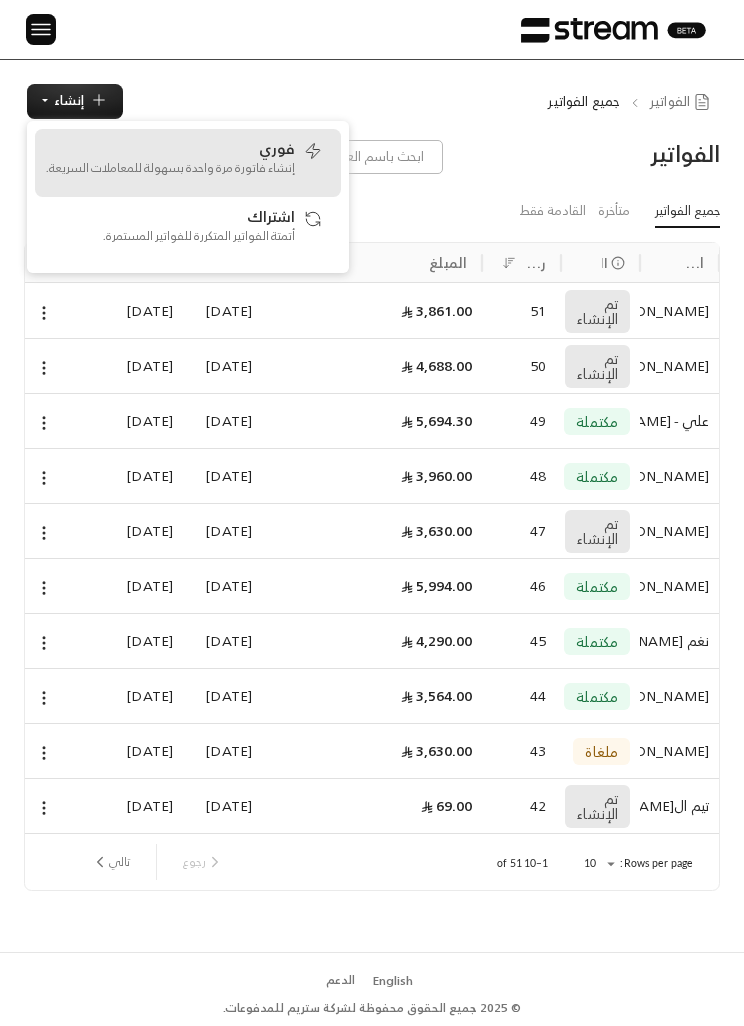 click on "فوري" at bounding box center [277, 148] 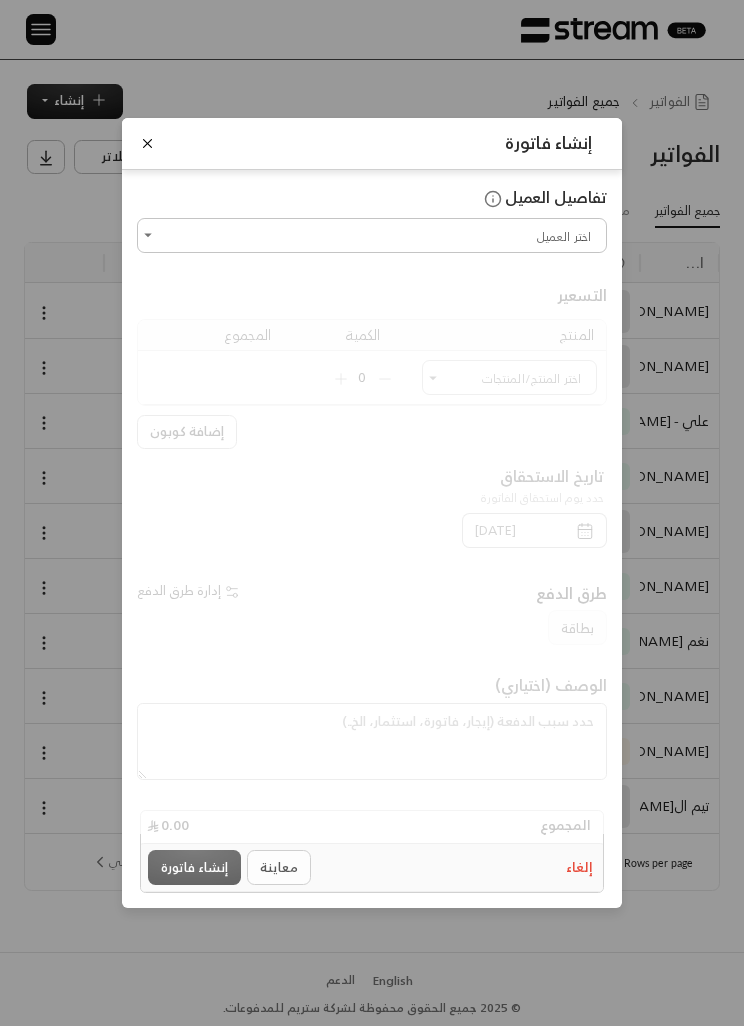 click on "اختر العميل" at bounding box center (372, 235) 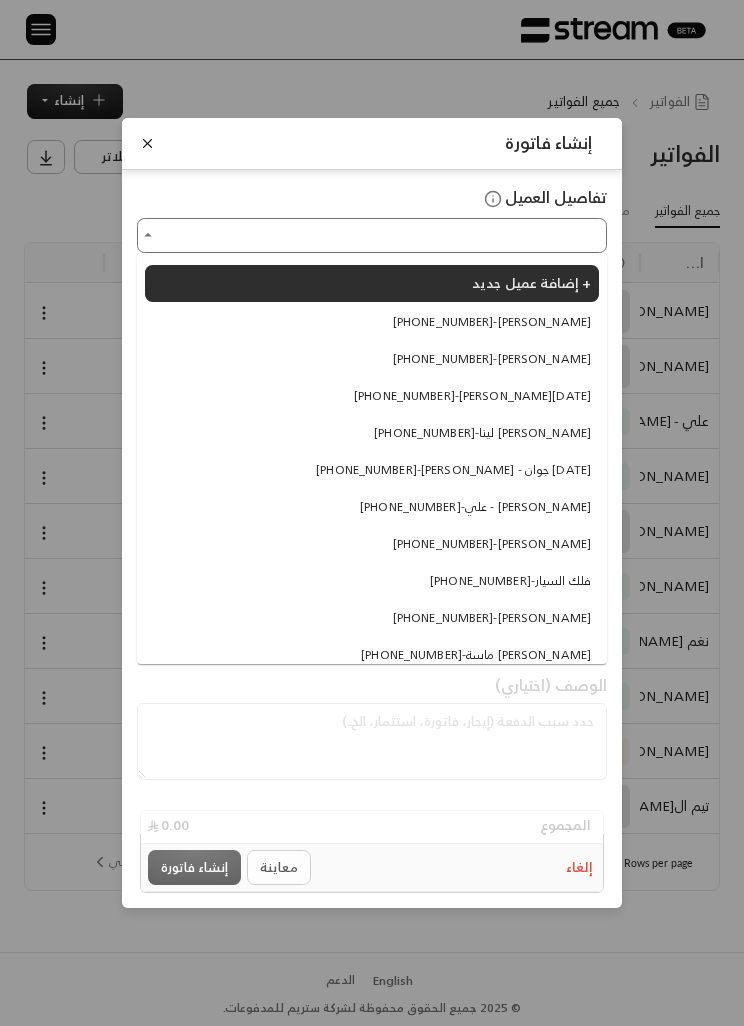 scroll, scrollTop: 1, scrollLeft: 0, axis: vertical 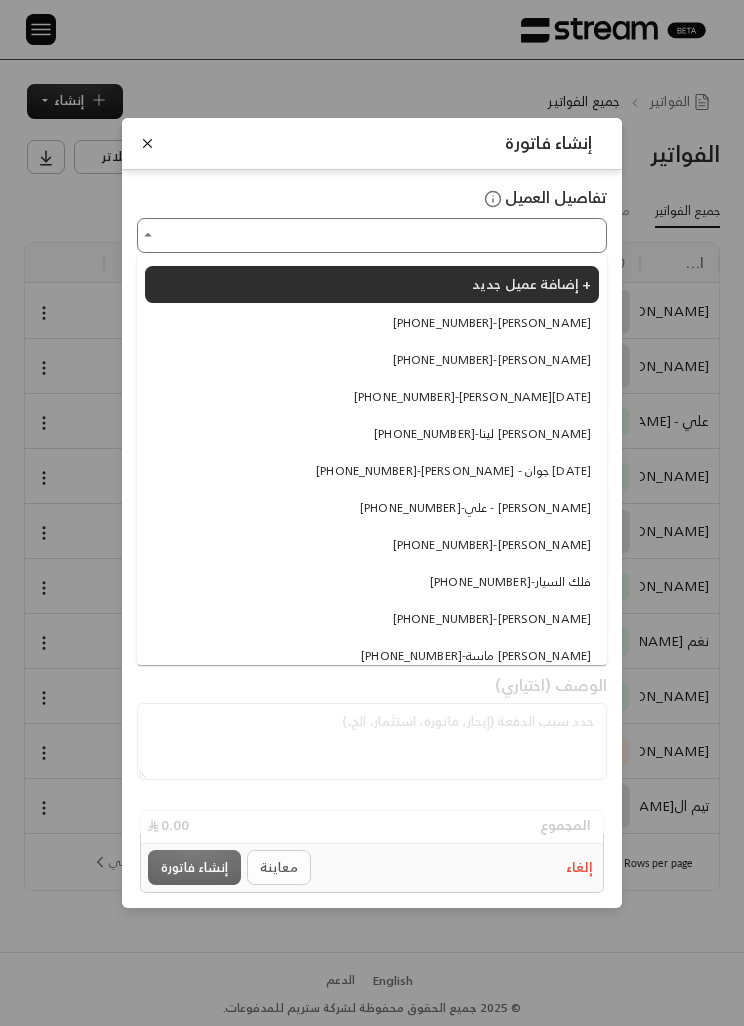 click on "[PHONE_NUMBER]  -  [PERSON_NAME] - جوان  [DATE]" at bounding box center [453, 471] 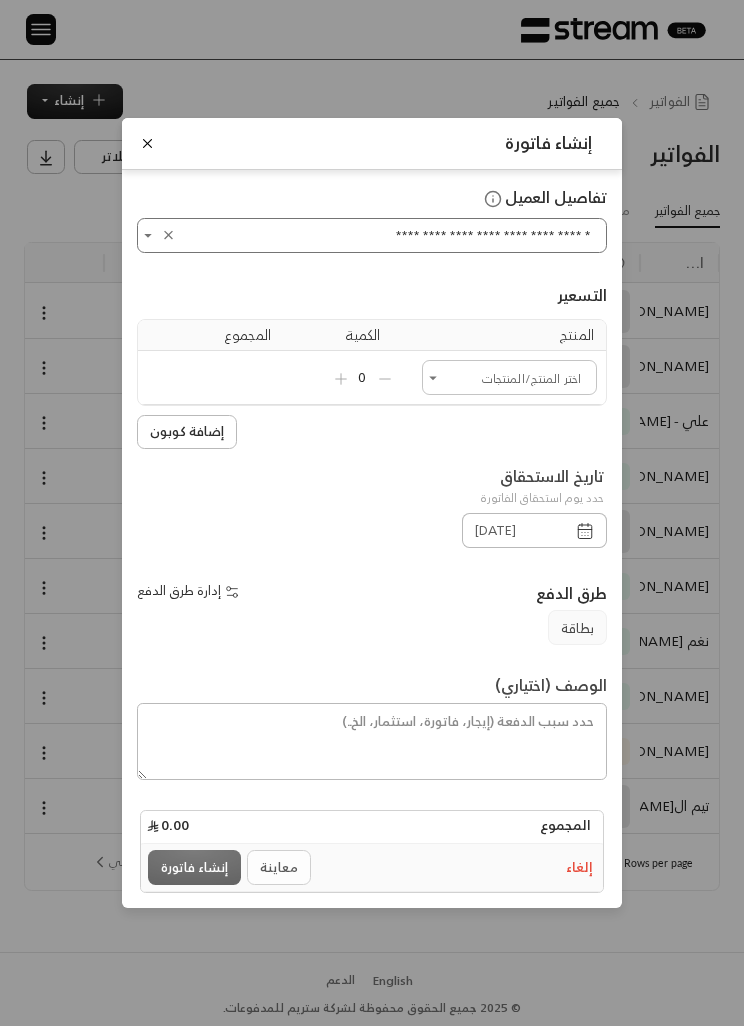 click on "اختر العميل" at bounding box center [509, 377] 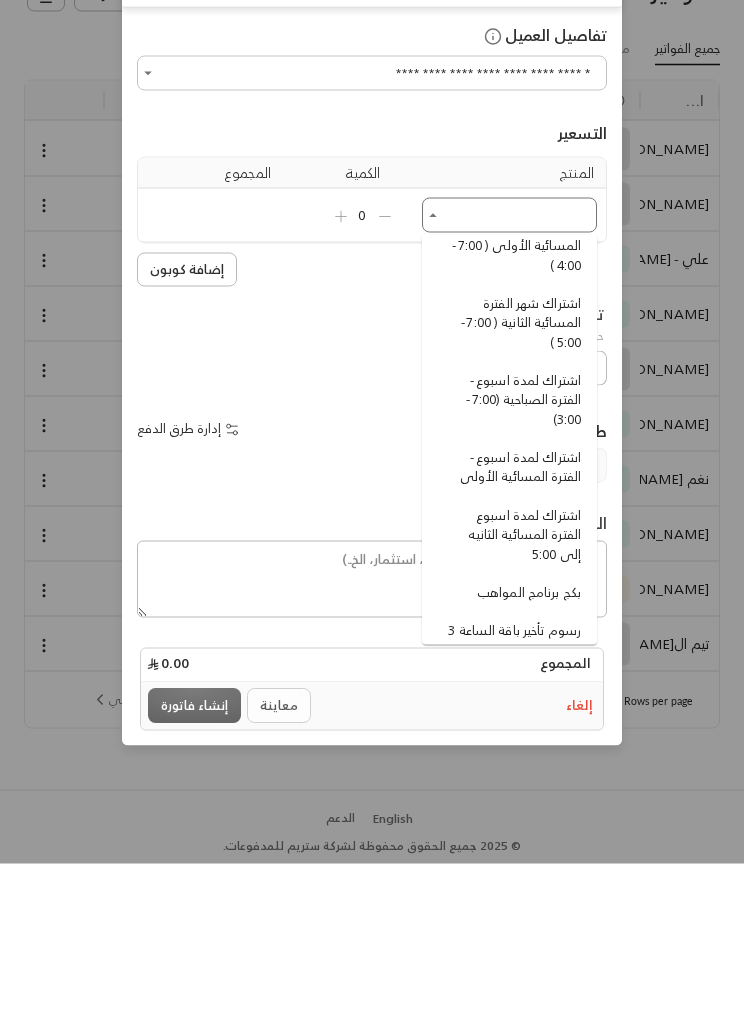 scroll, scrollTop: 280, scrollLeft: 0, axis: vertical 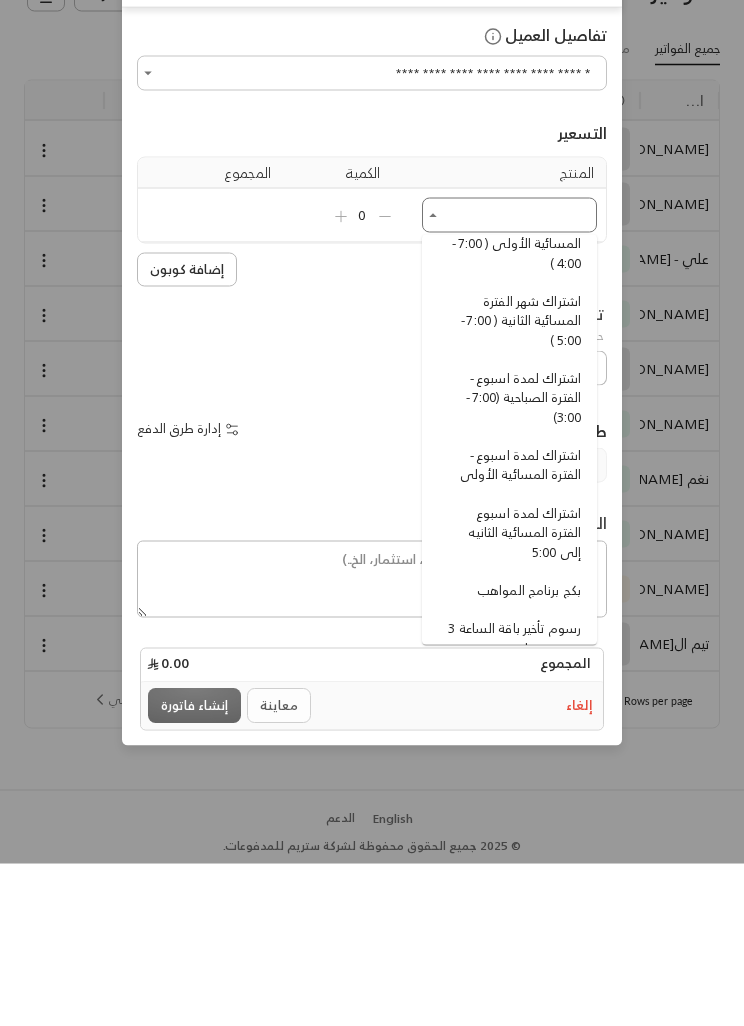 click on "اشتراك لمدة اسبوع الفترة المسائية الثانيه إلى 5:00" at bounding box center (512, 696) 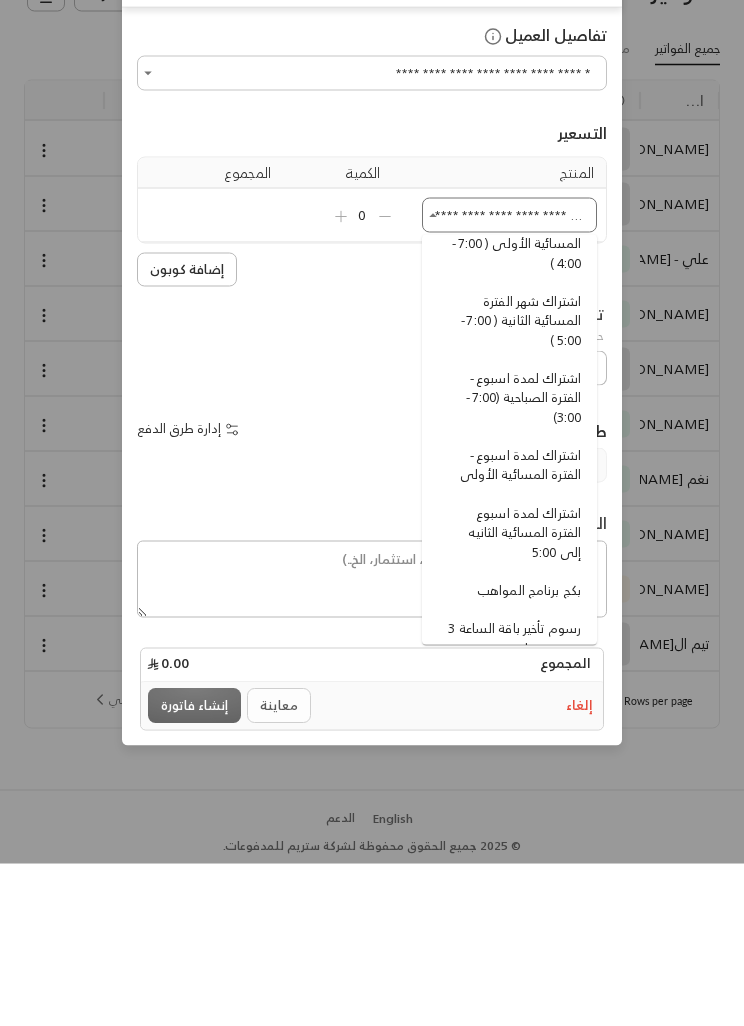 type 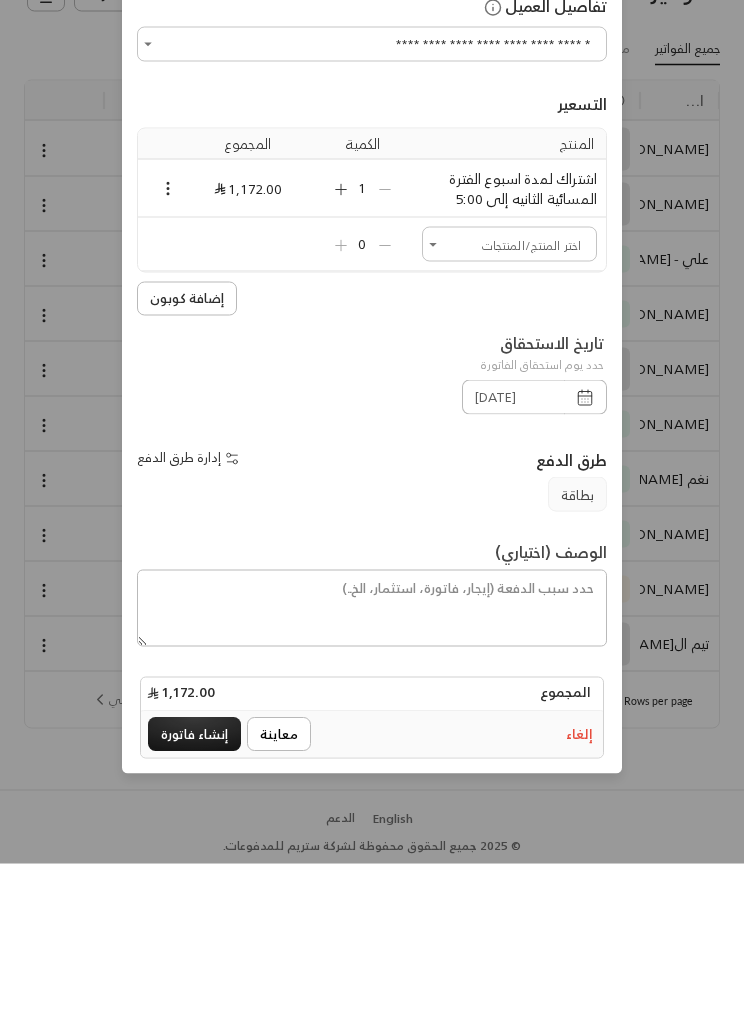 scroll, scrollTop: 65, scrollLeft: 0, axis: vertical 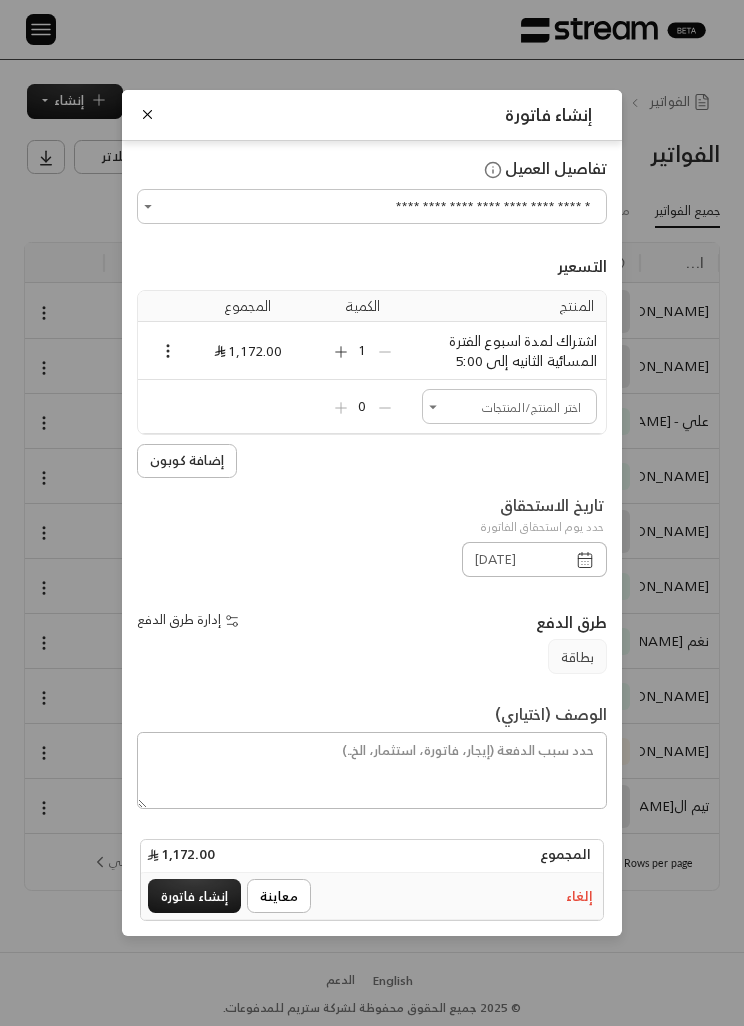 click 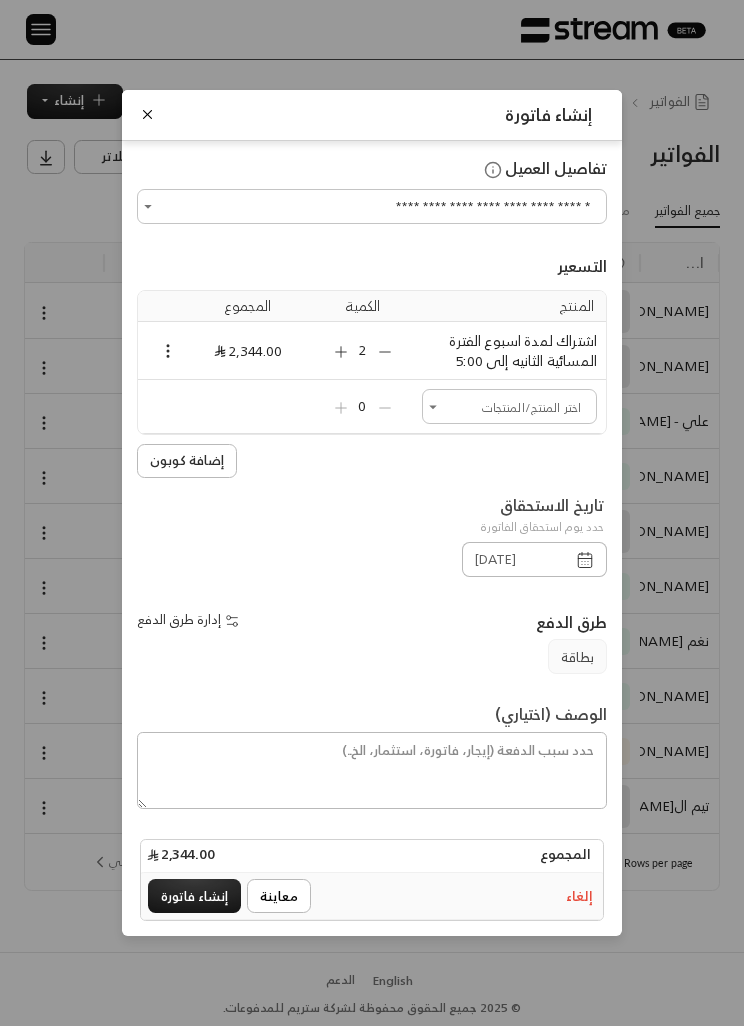 click 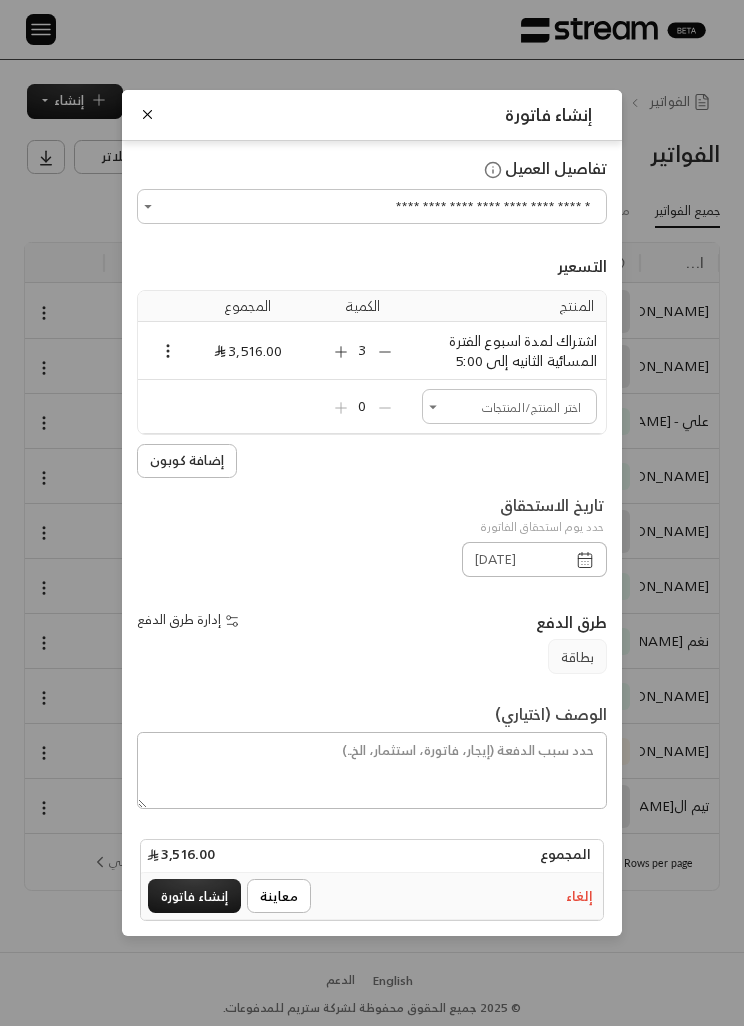 click 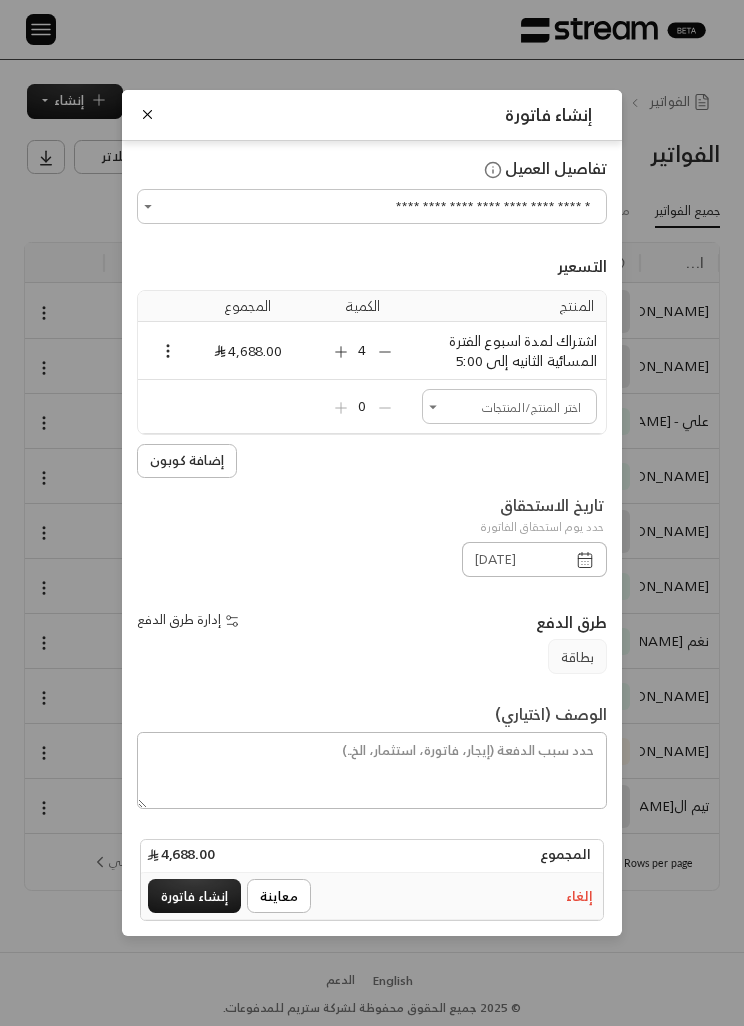 click 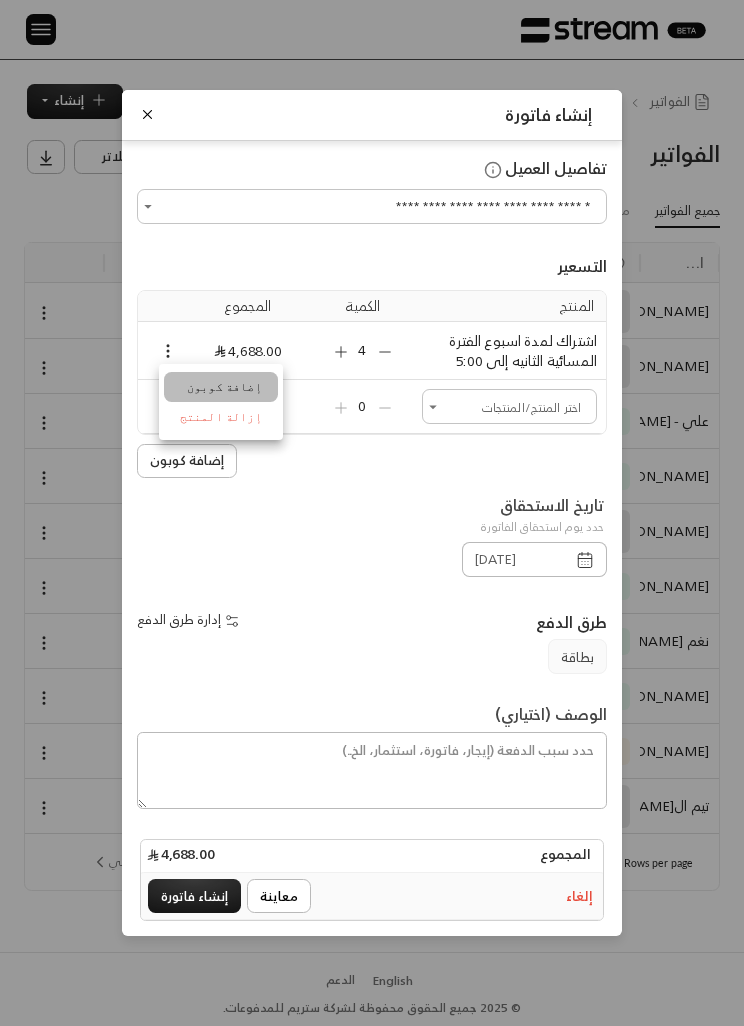 click on "إضافة كوبون" at bounding box center (221, 387) 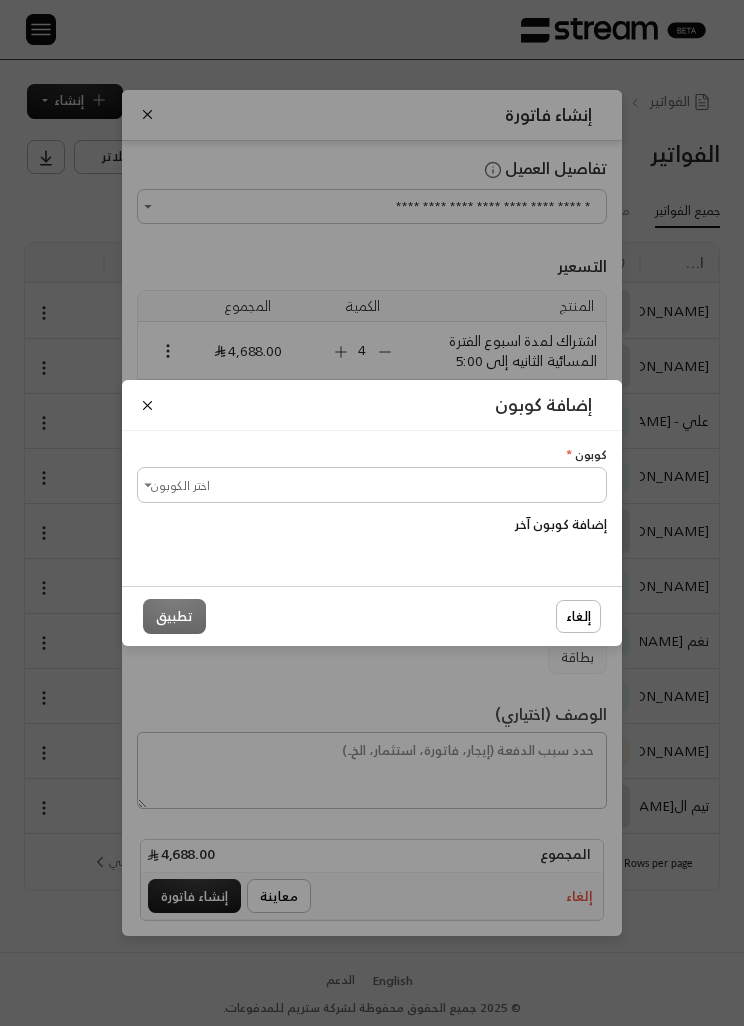 click on "اختر الكوبون" at bounding box center [372, 484] 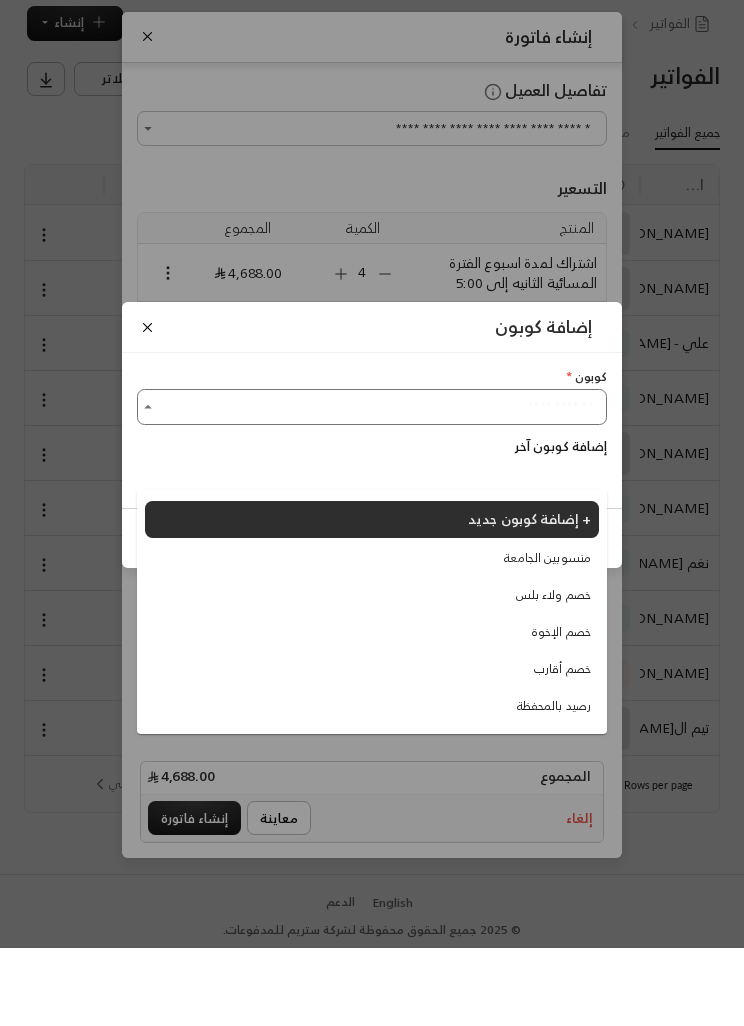 click on "خصم الإخوة" at bounding box center [561, 710] 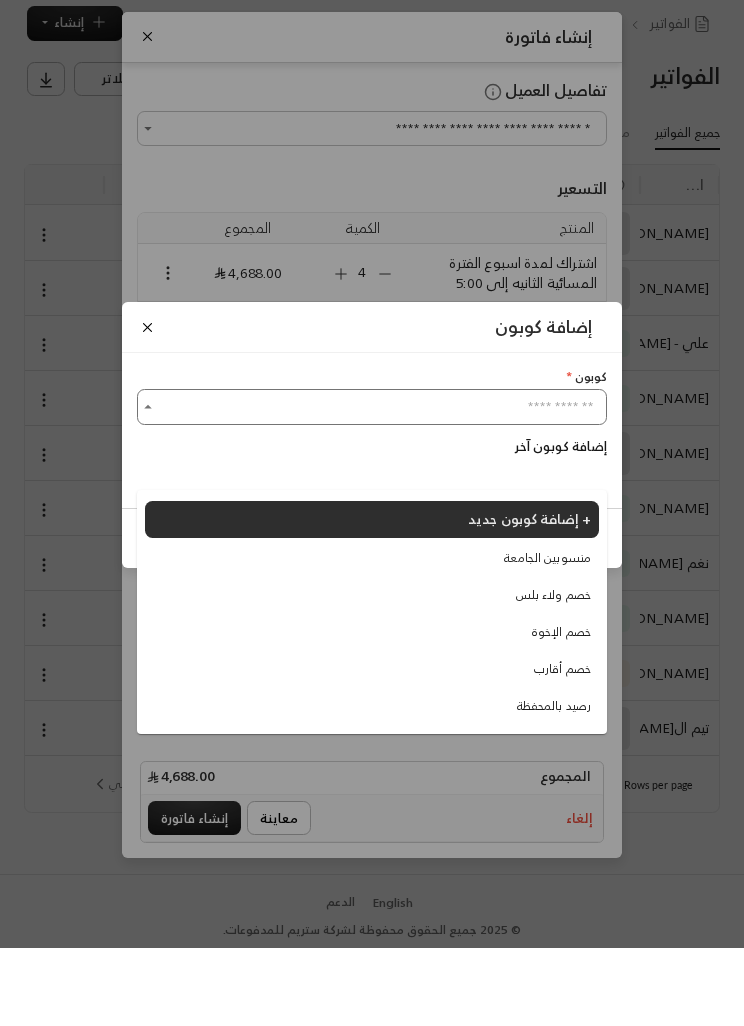type on "**********" 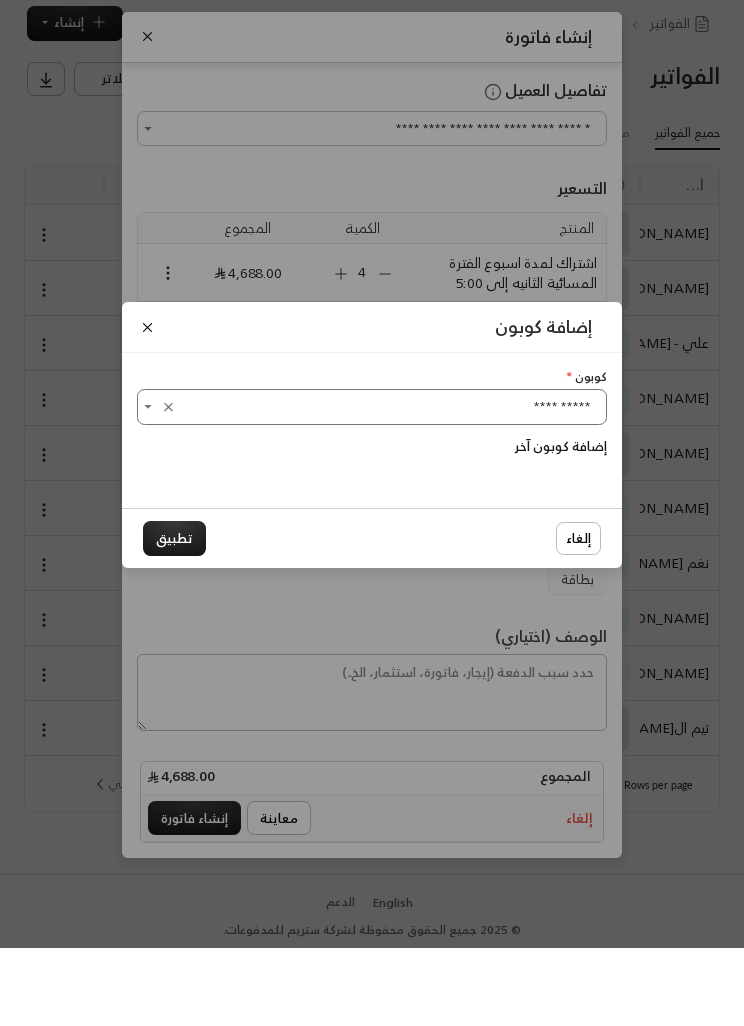 click on "تطبيق" at bounding box center [174, 616] 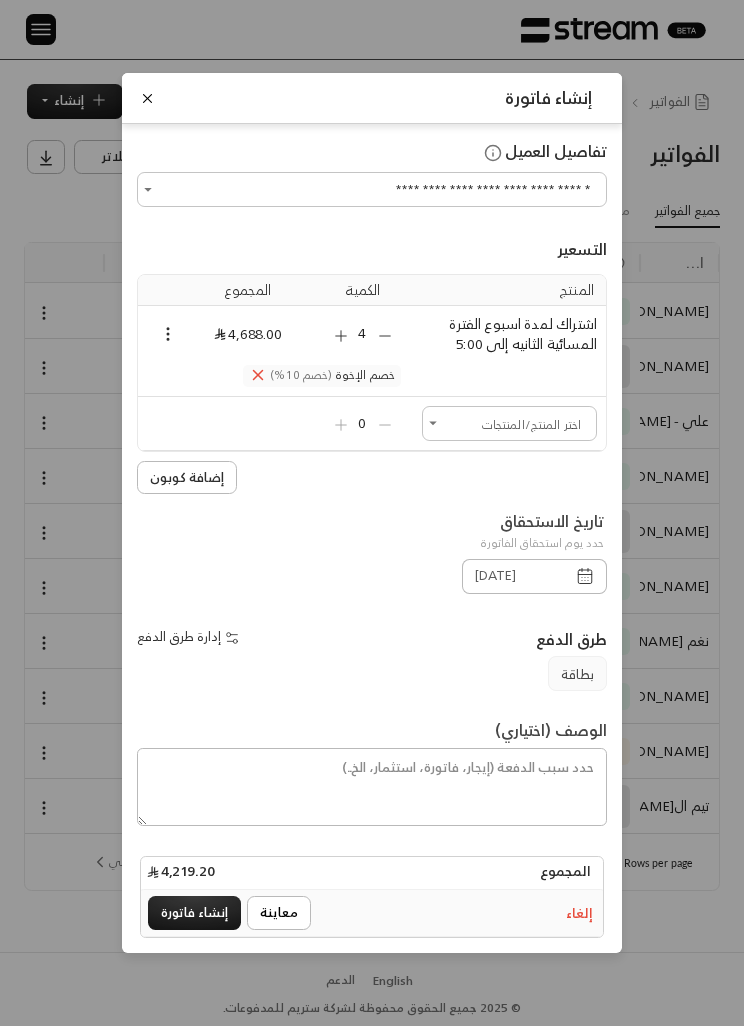 click 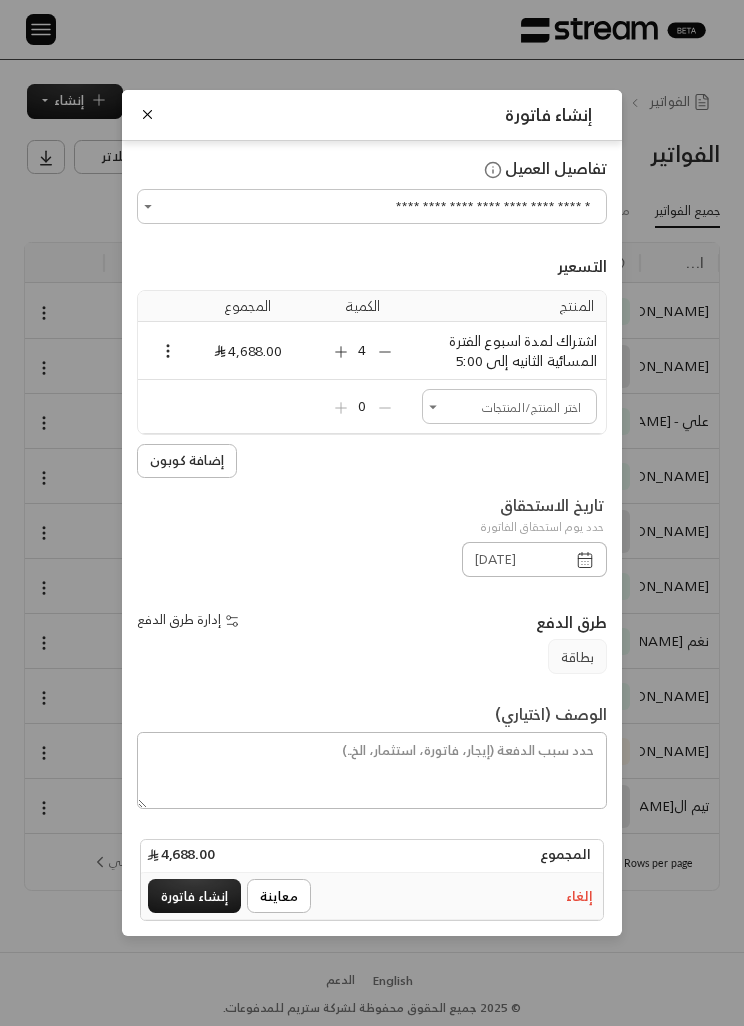 click 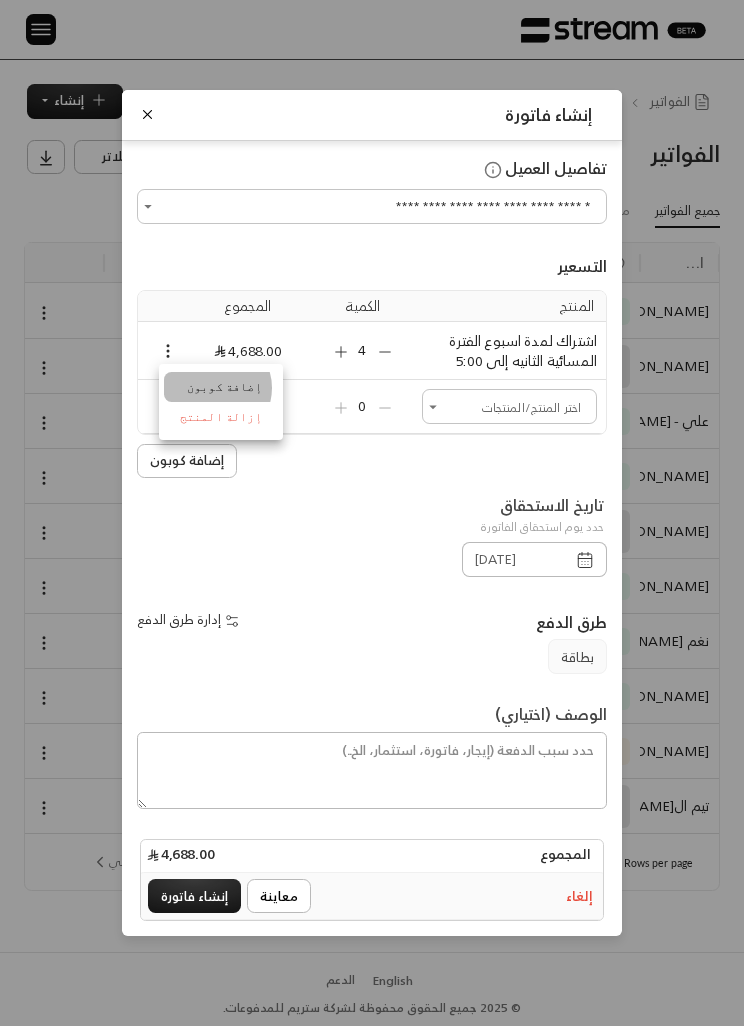 click on "إضافة كوبون" at bounding box center [221, 387] 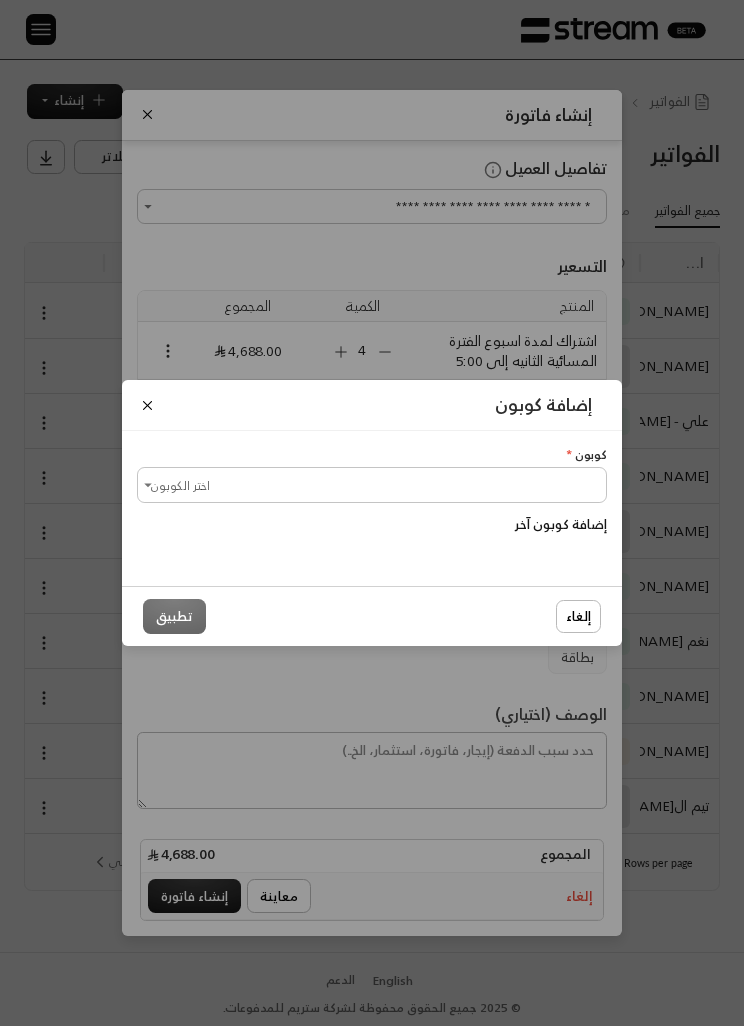 scroll, scrollTop: 0, scrollLeft: -1, axis: horizontal 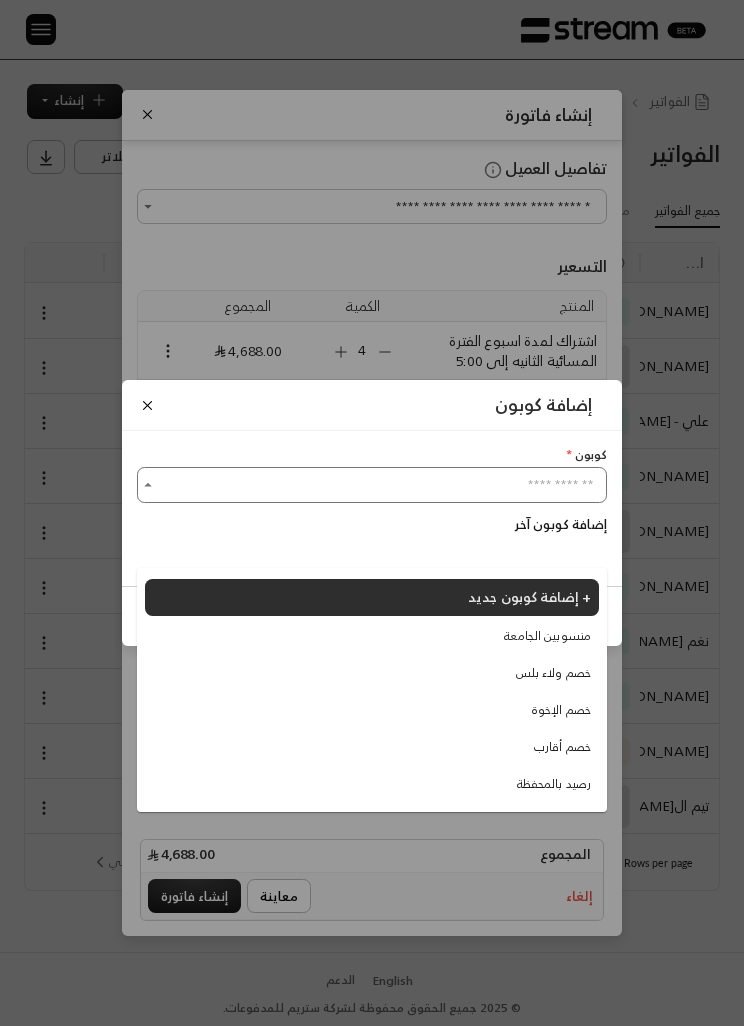 click on "منسوبين الجامعة" at bounding box center [547, 636] 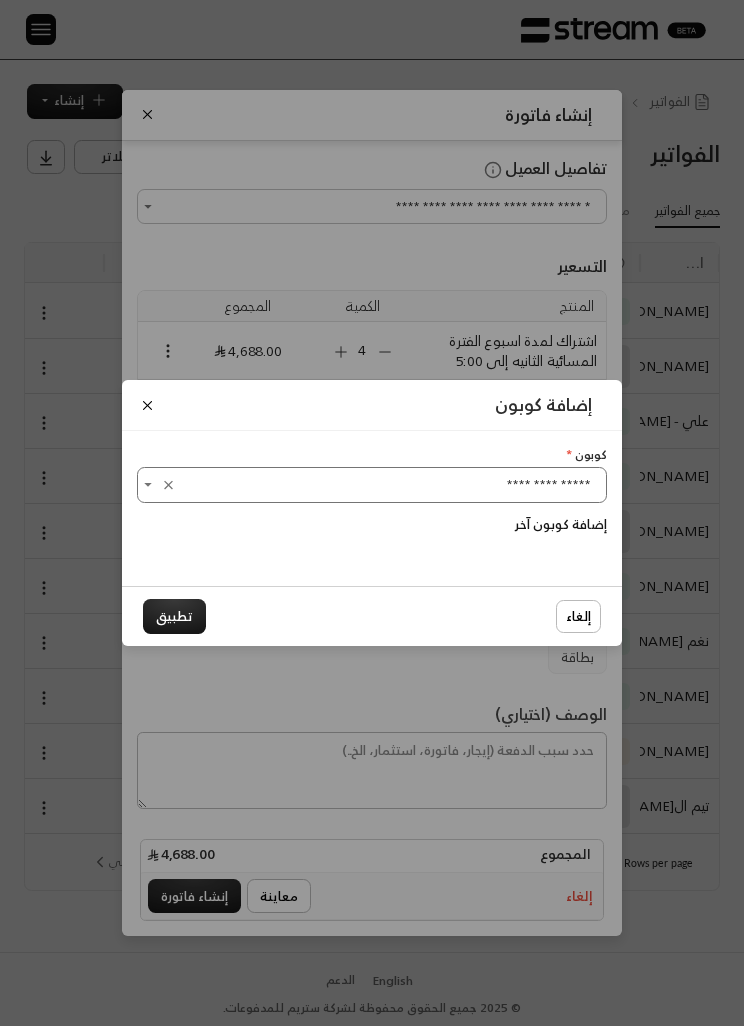 click 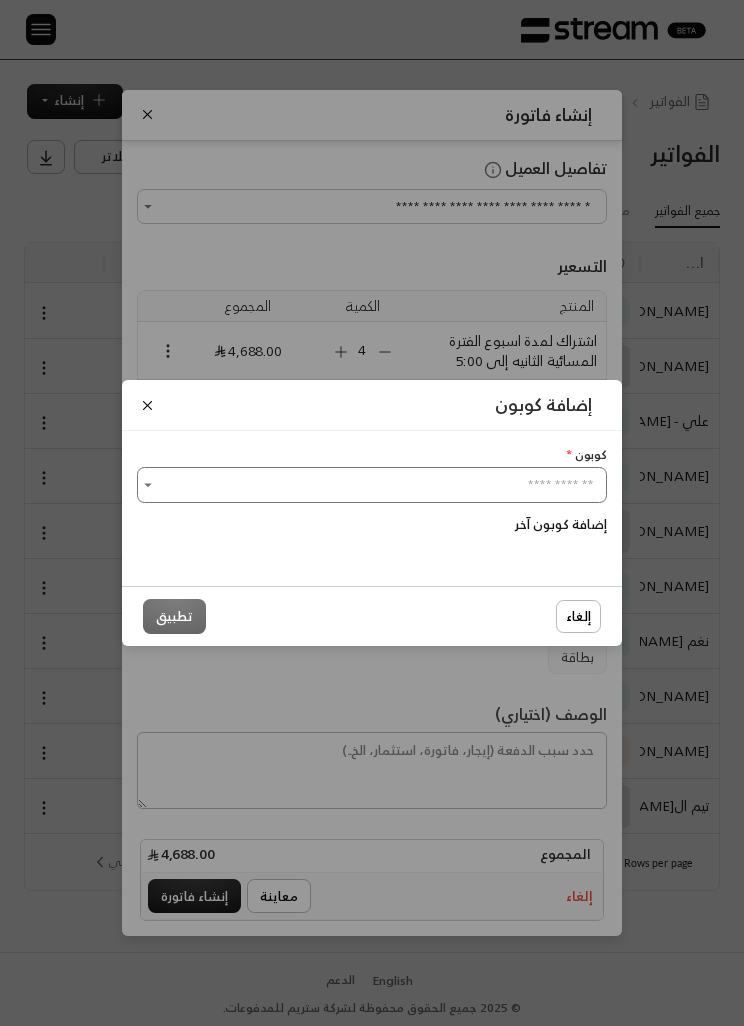 click 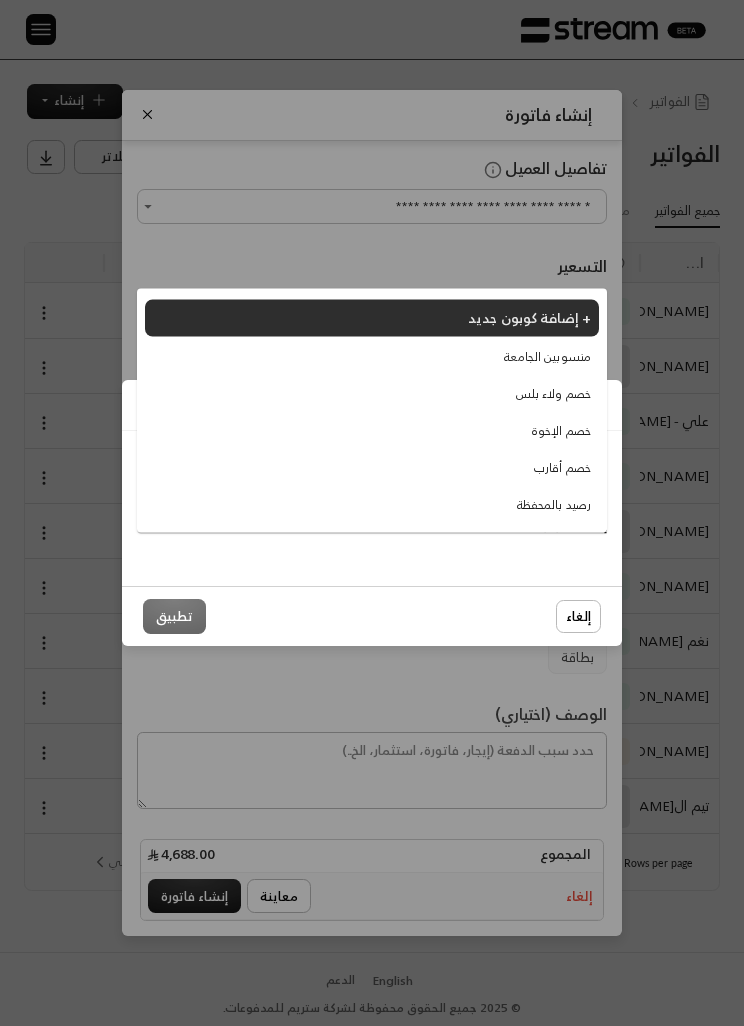 click on "خصم الإخوة" at bounding box center [561, 431] 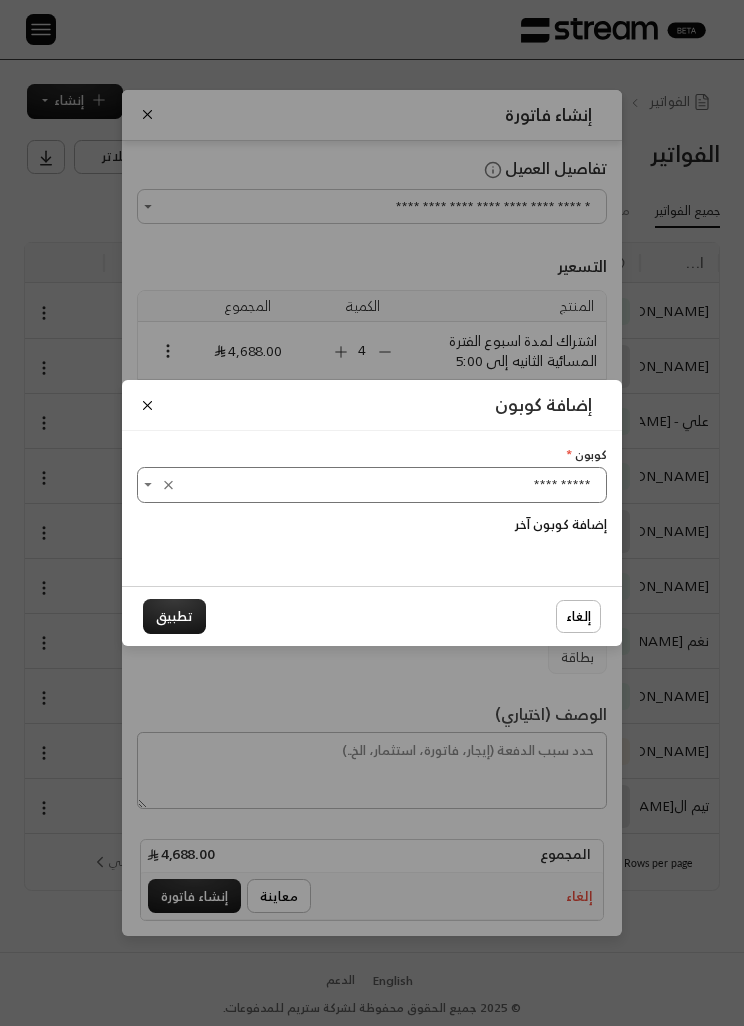 click on "تطبيق" at bounding box center [174, 616] 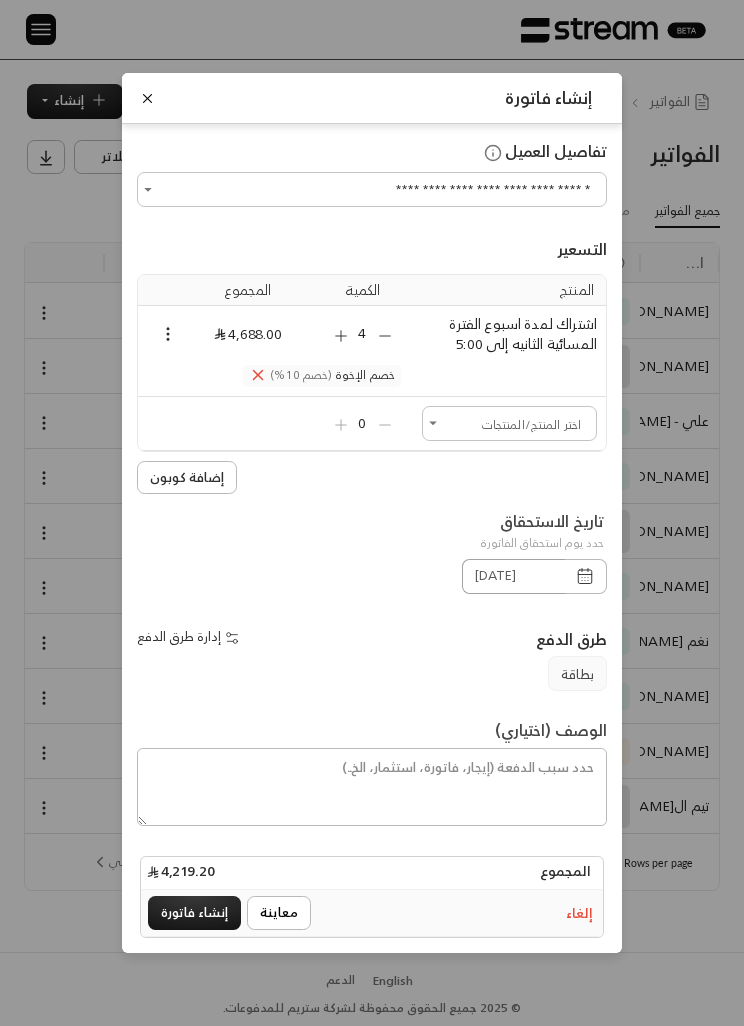 click on "[DATE]" at bounding box center [513, 576] 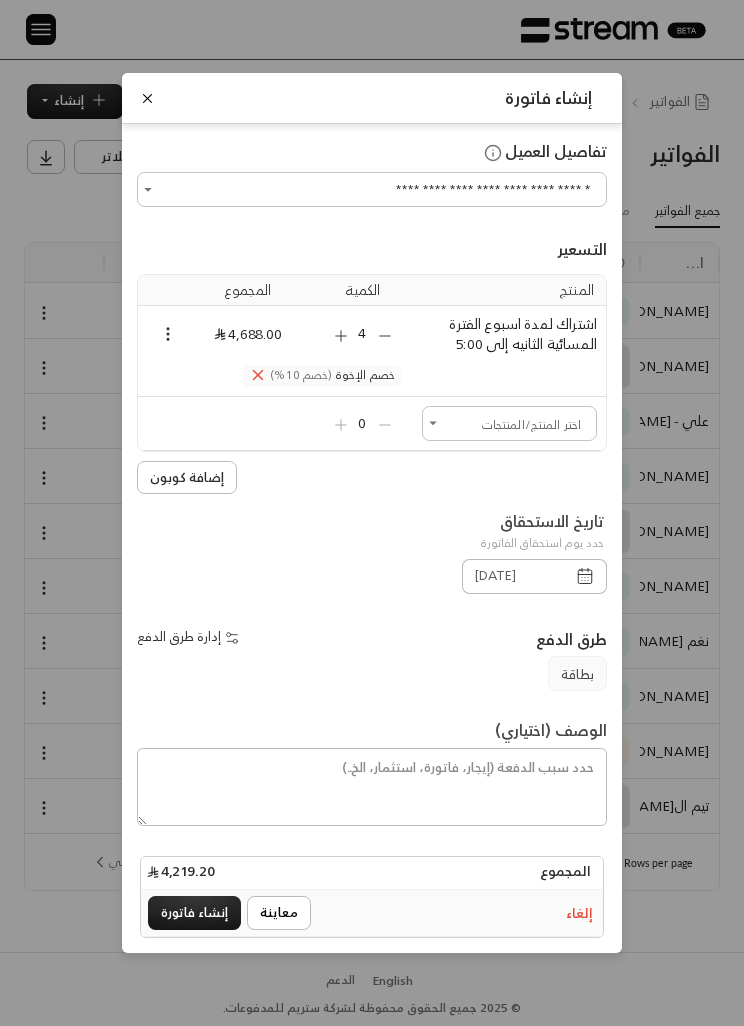 click 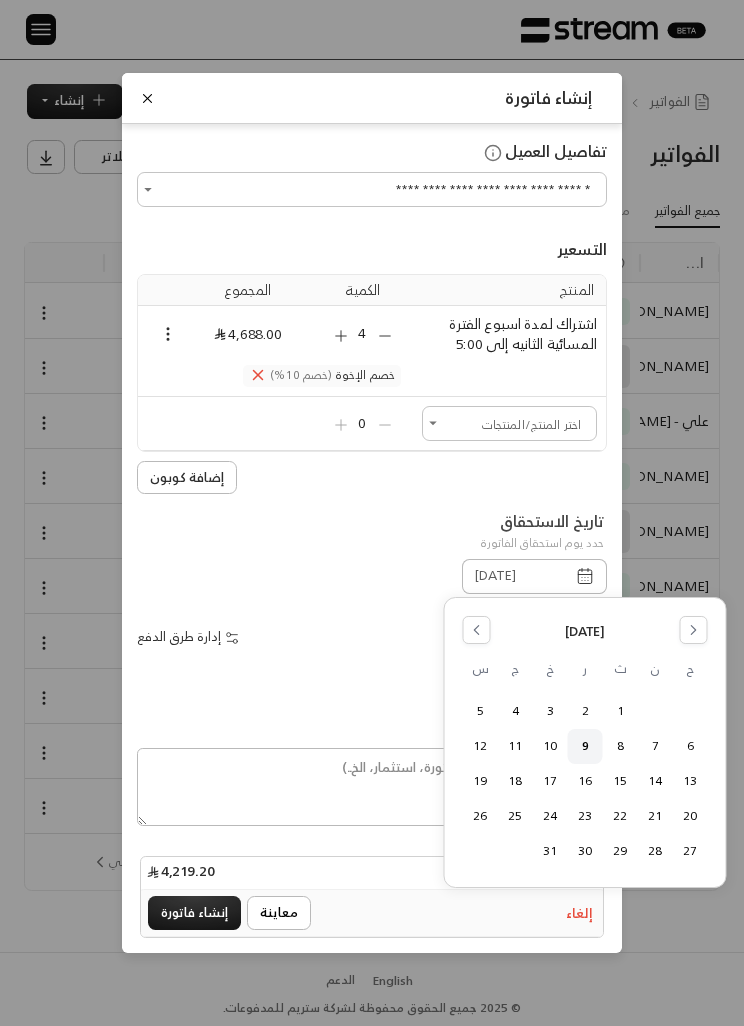 click on "13" at bounding box center [690, 781] 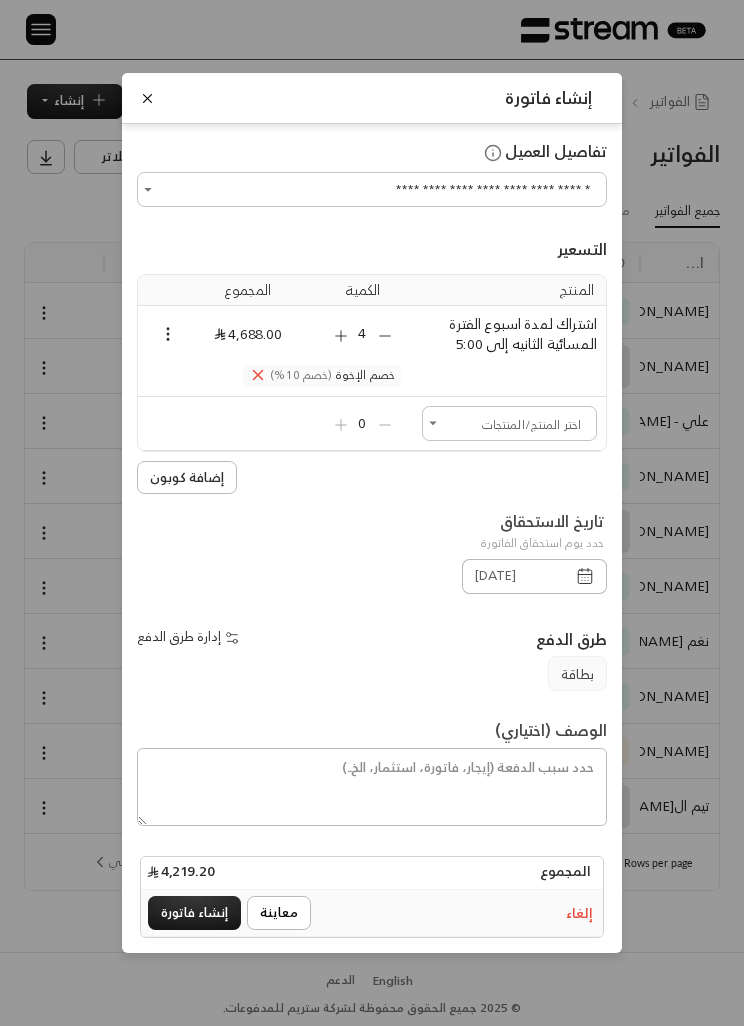 click on "إنشاء فاتورة" at bounding box center (194, 913) 